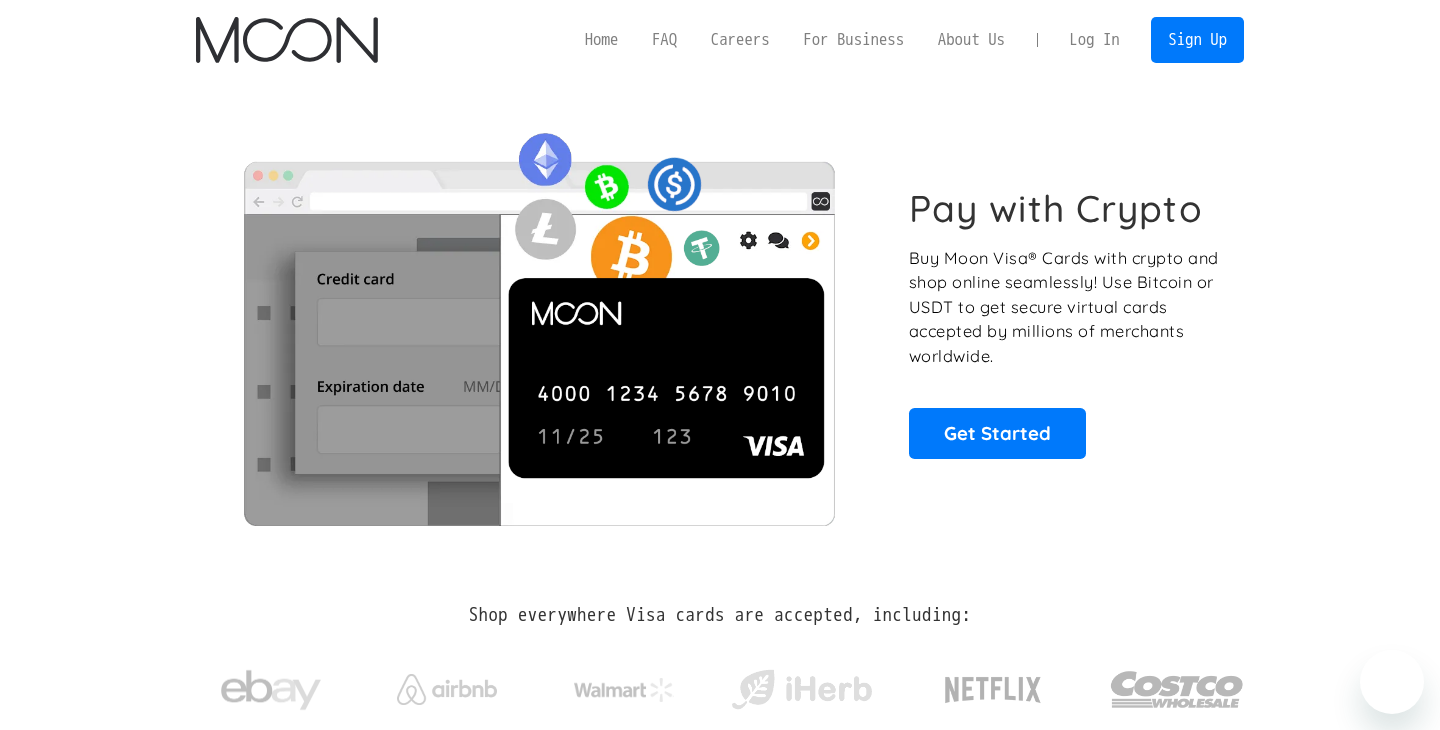 scroll, scrollTop: 0, scrollLeft: 0, axis: both 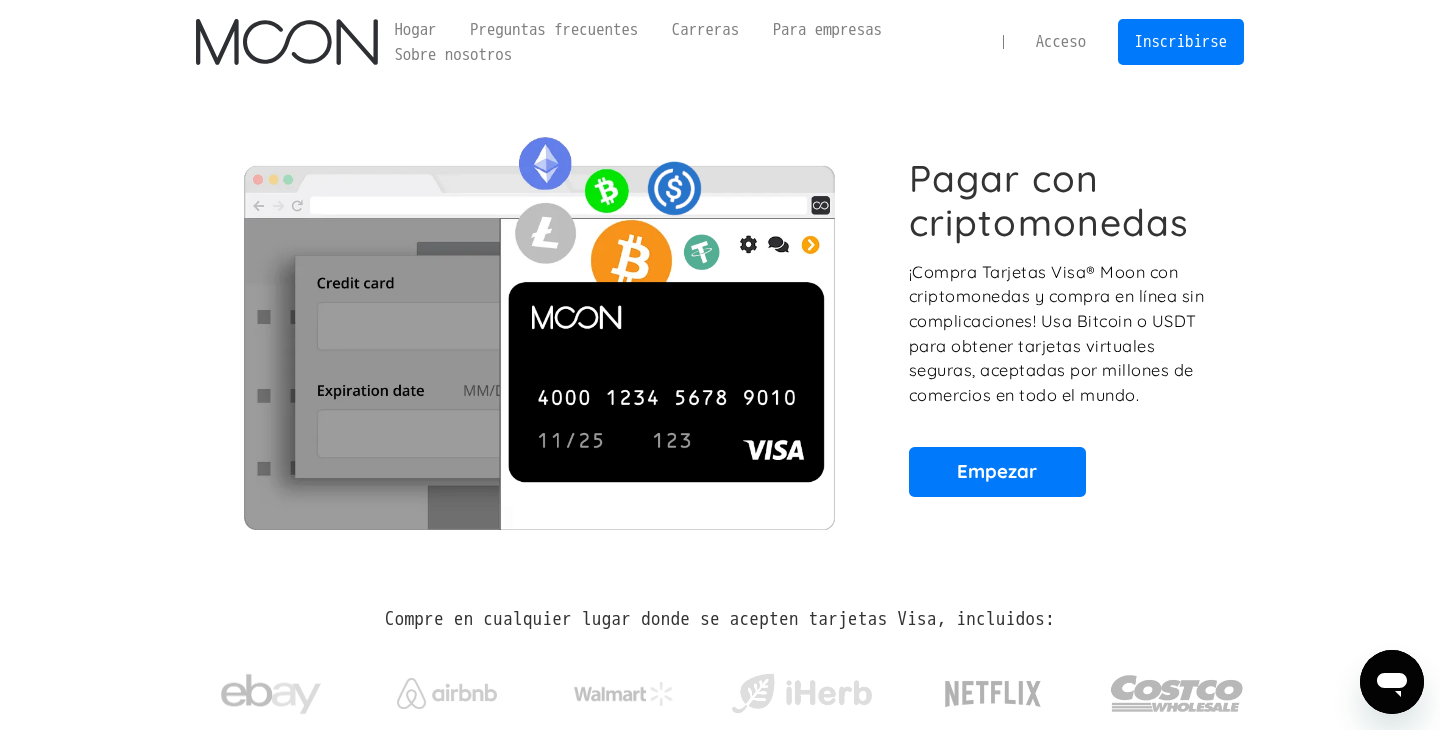 click on "Pagar con criptomonedas ¡Compra Tarjetas Visa® Moon con criptomonedas y compra en línea sin complicaciones! Usa Bitcoin o USDT para obtener tarjetas virtuales seguras, aceptadas por millones de comercios en todo el mundo. Empezar" at bounding box center (720, 326) 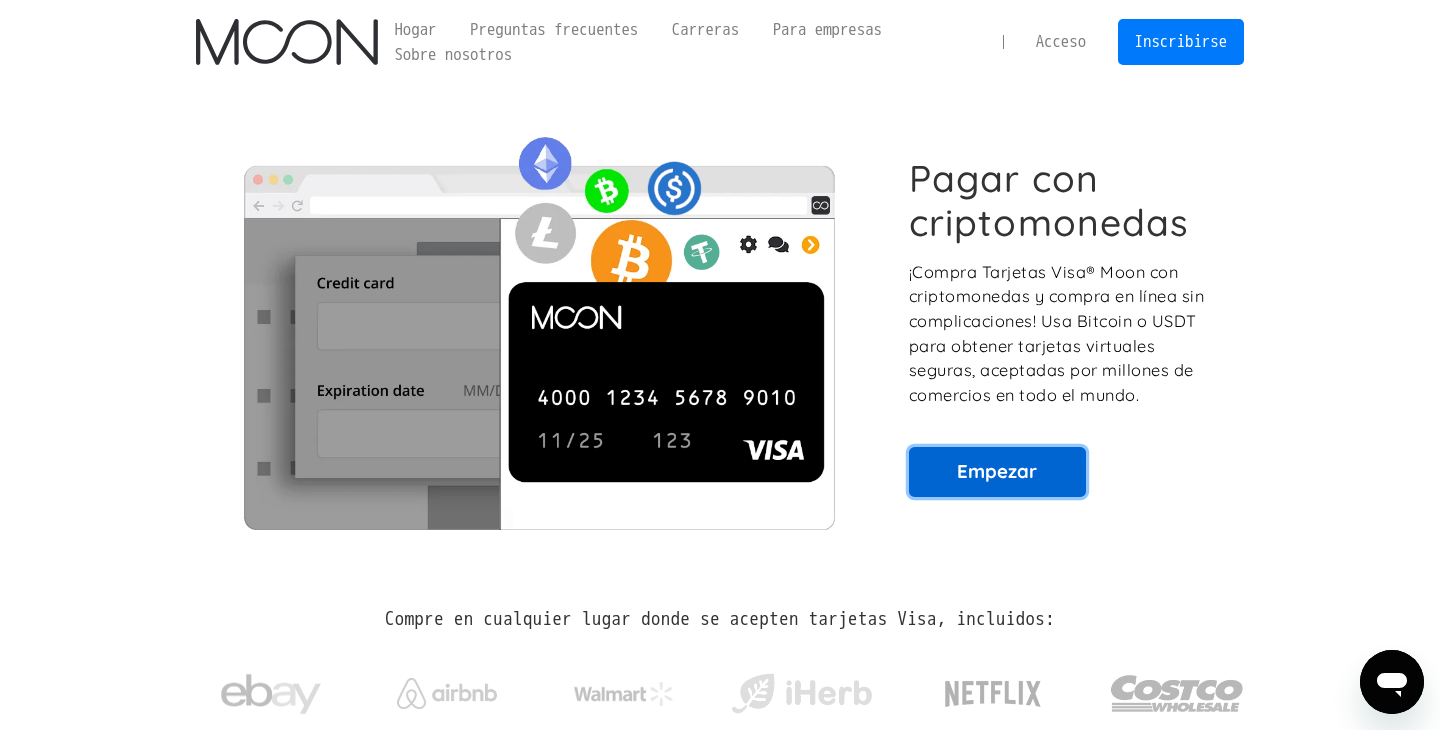 click on "Empezar" at bounding box center [997, 472] 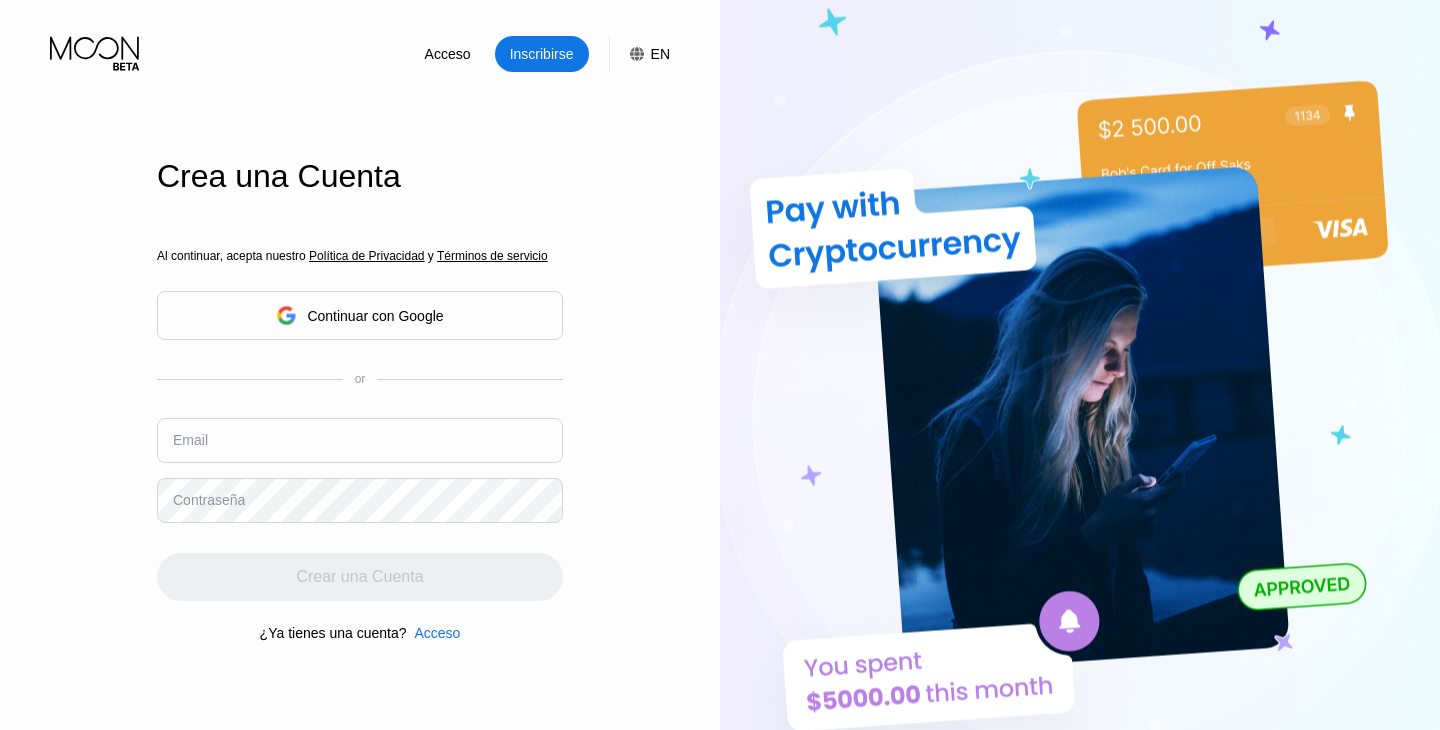 scroll, scrollTop: 0, scrollLeft: 0, axis: both 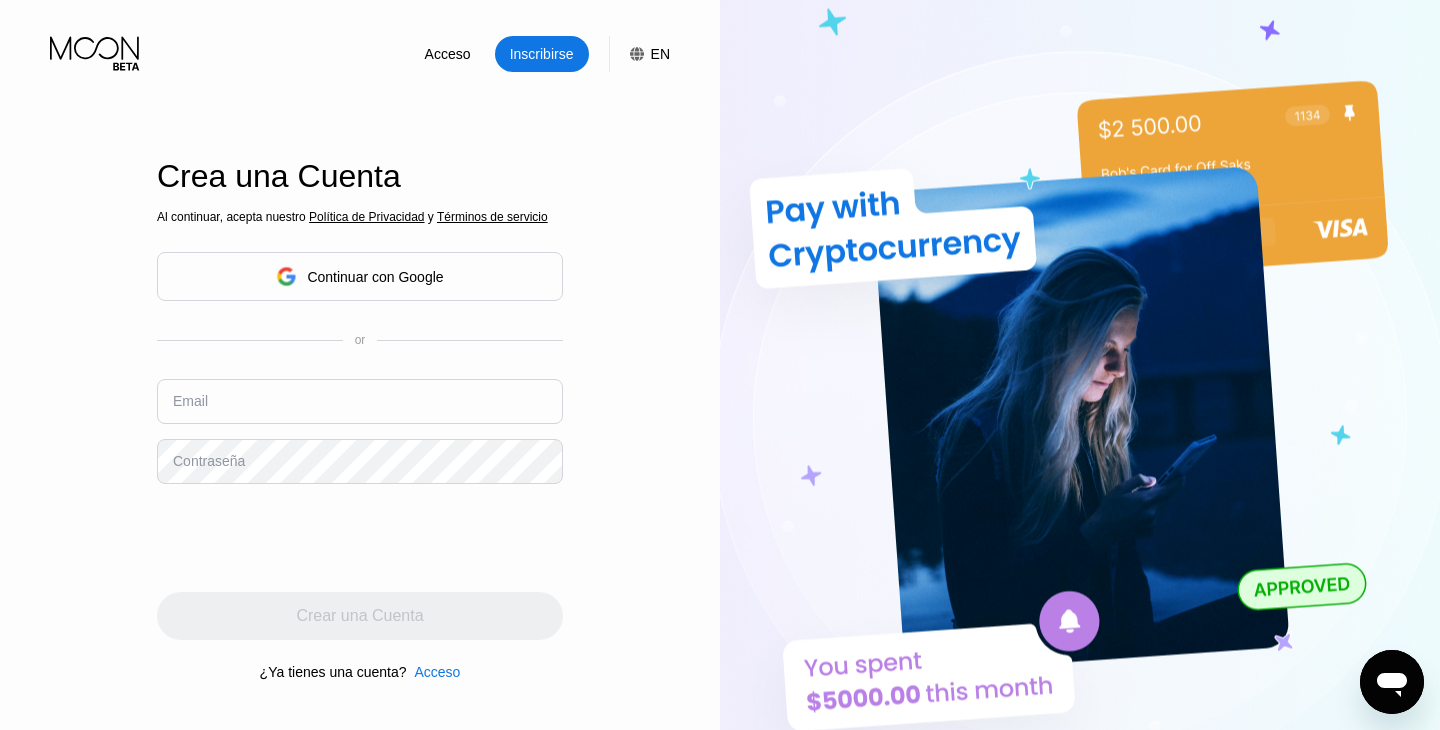 click on "Continuar con Google" at bounding box center (360, 276) 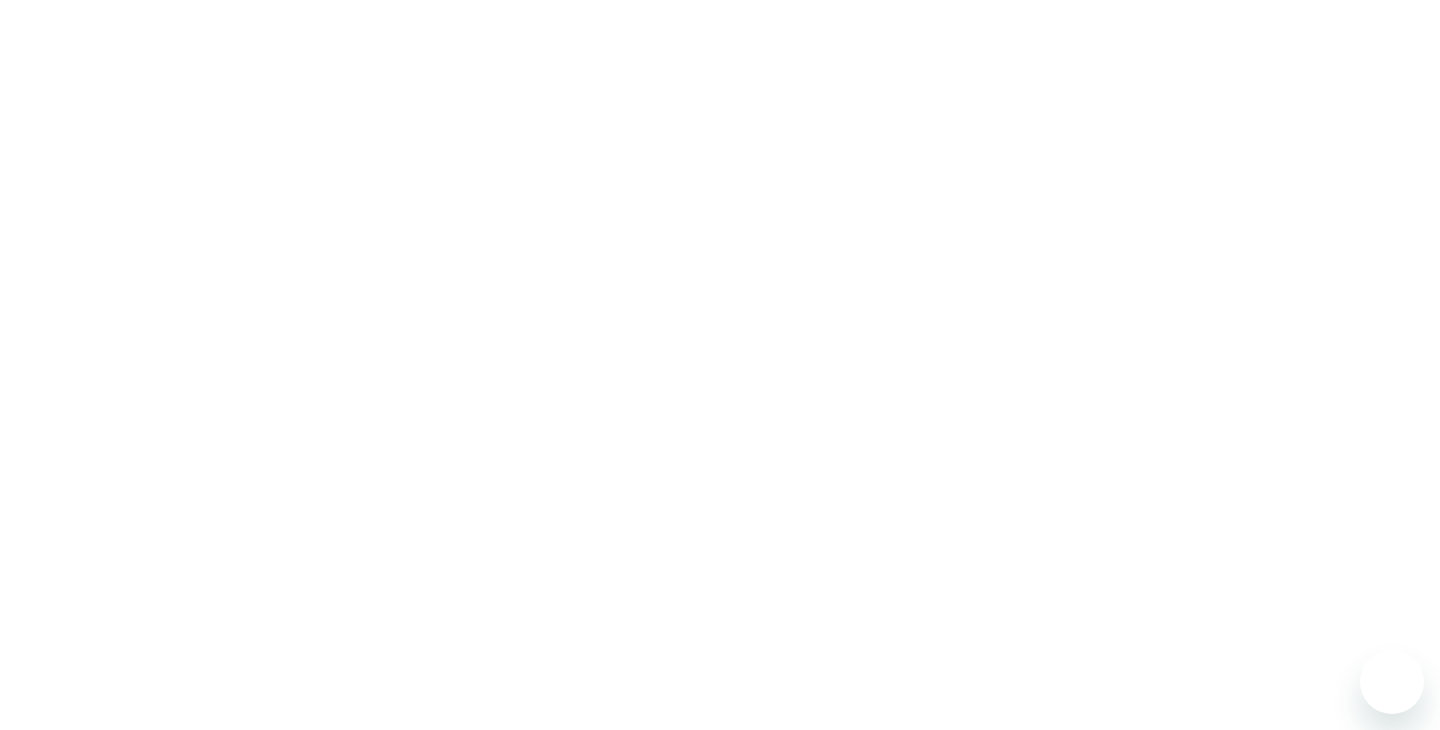 scroll, scrollTop: 0, scrollLeft: 0, axis: both 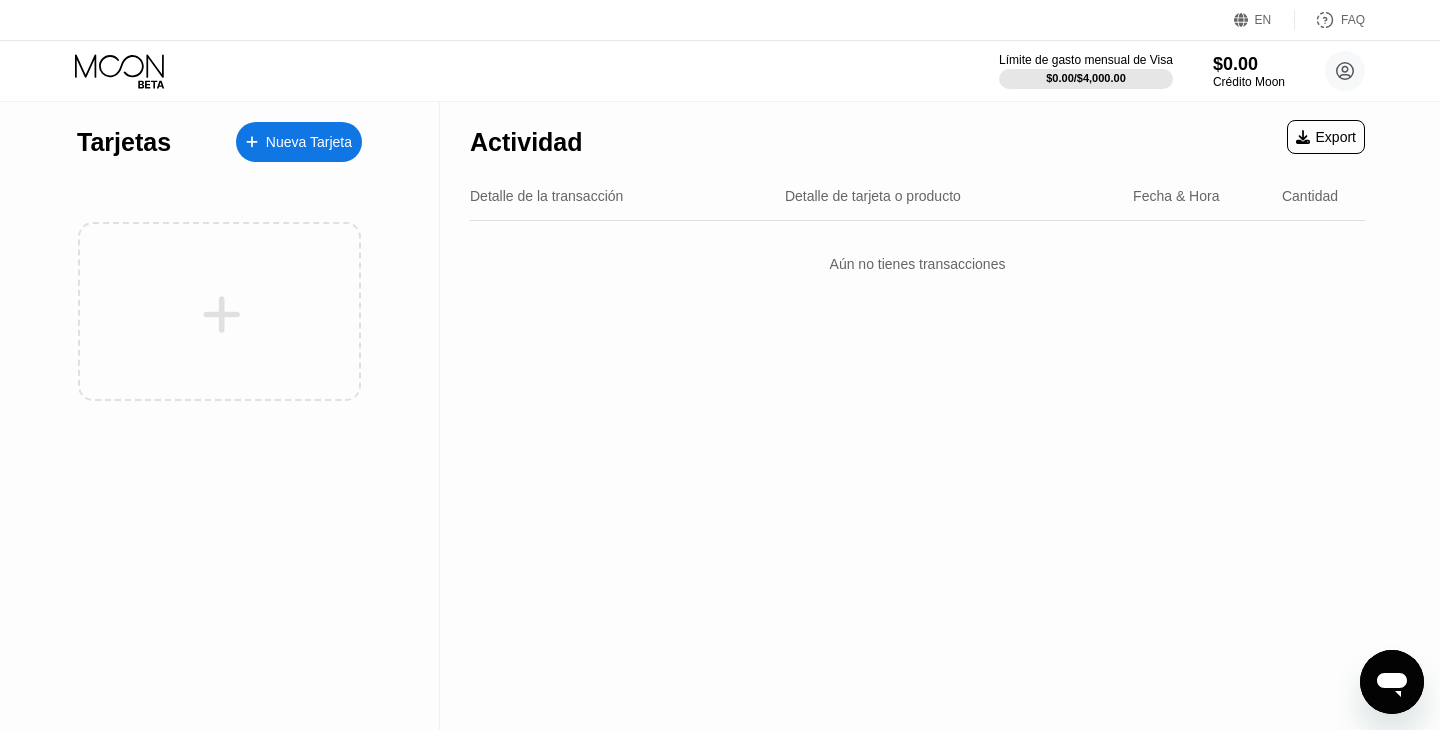 click on "Nueva Tarjeta" at bounding box center [299, 142] 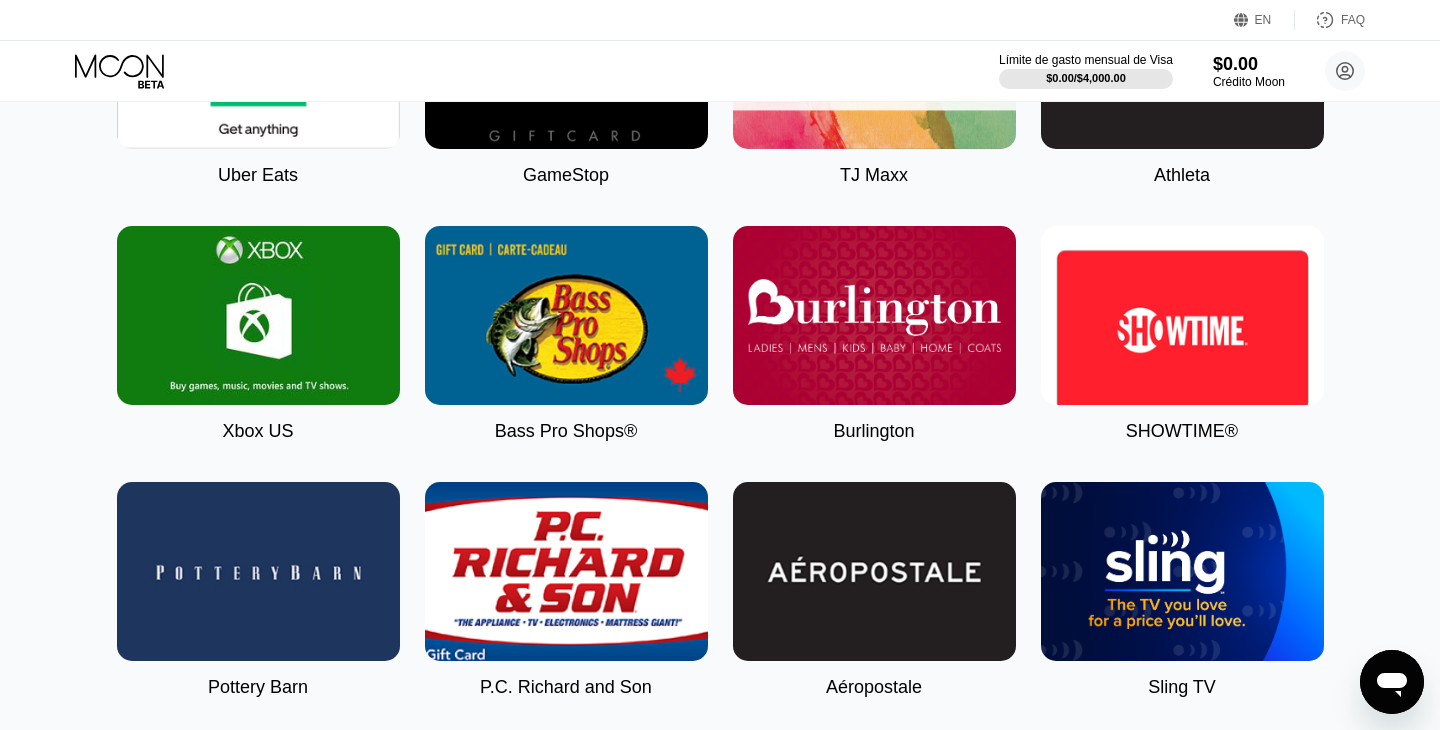 scroll, scrollTop: 0, scrollLeft: 0, axis: both 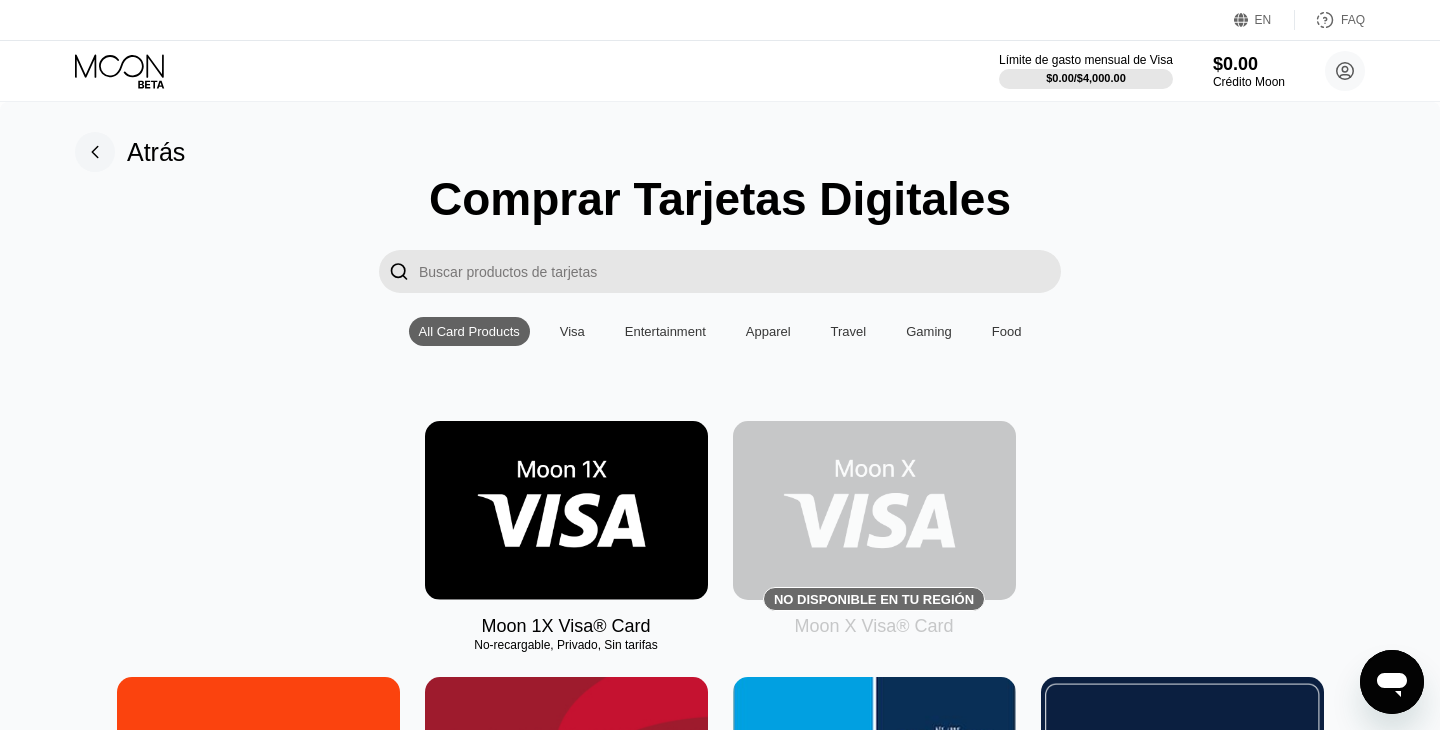 click at bounding box center [740, 271] 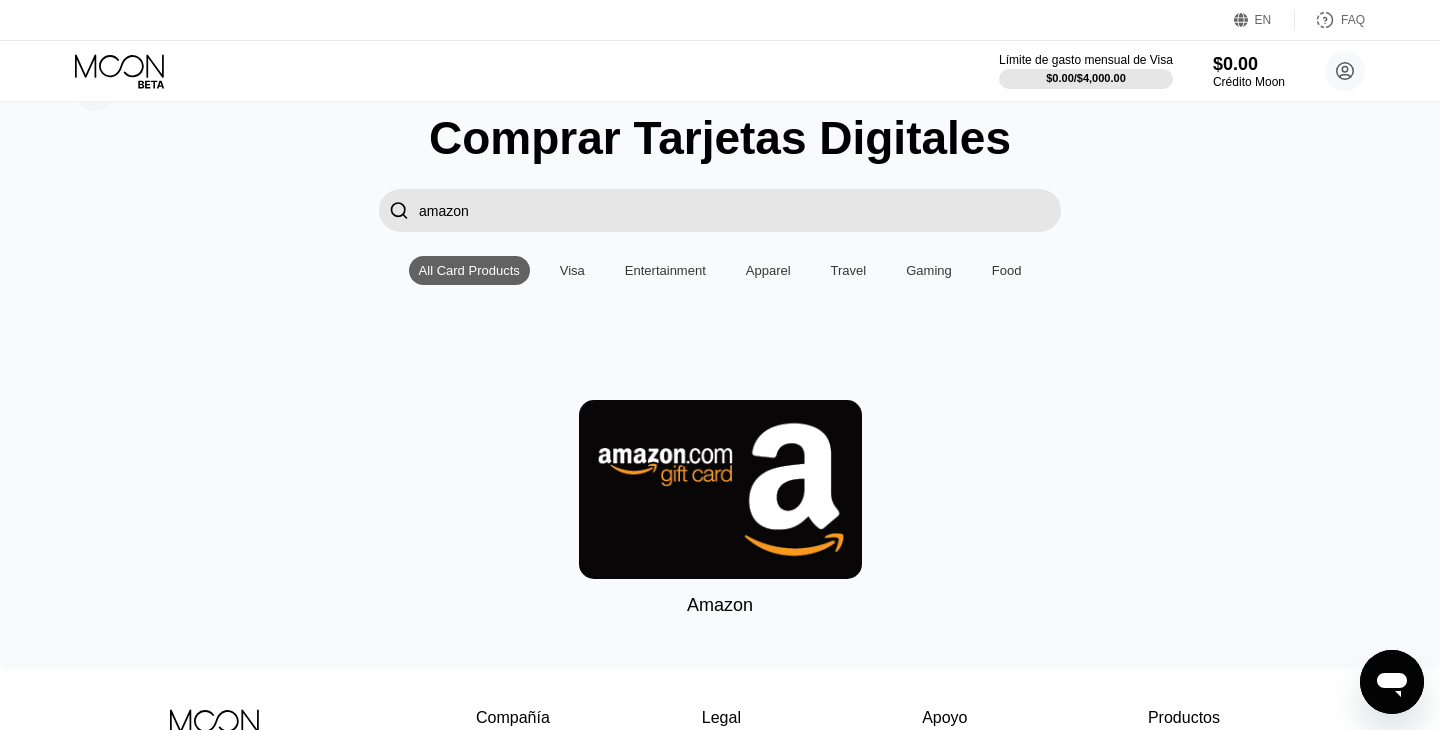 scroll, scrollTop: 70, scrollLeft: 0, axis: vertical 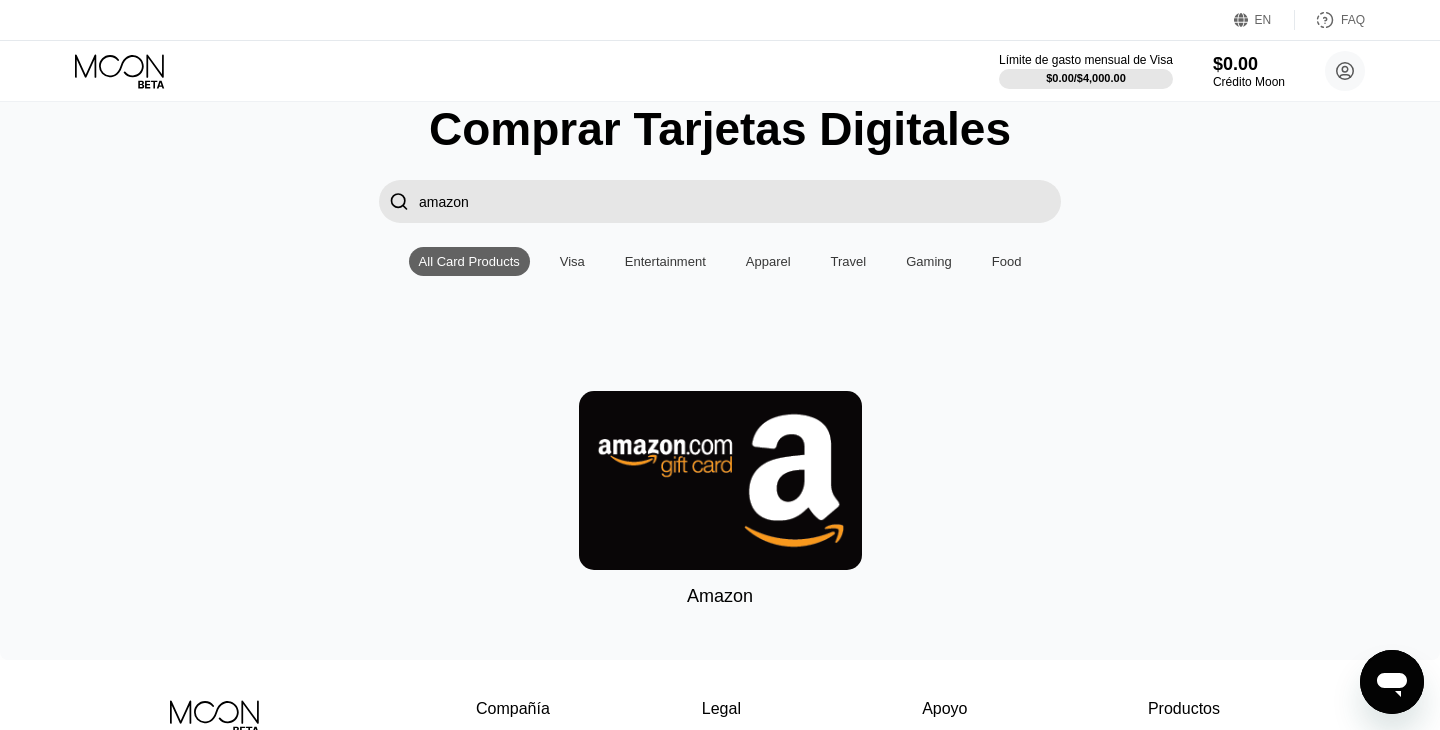 type on "amazon" 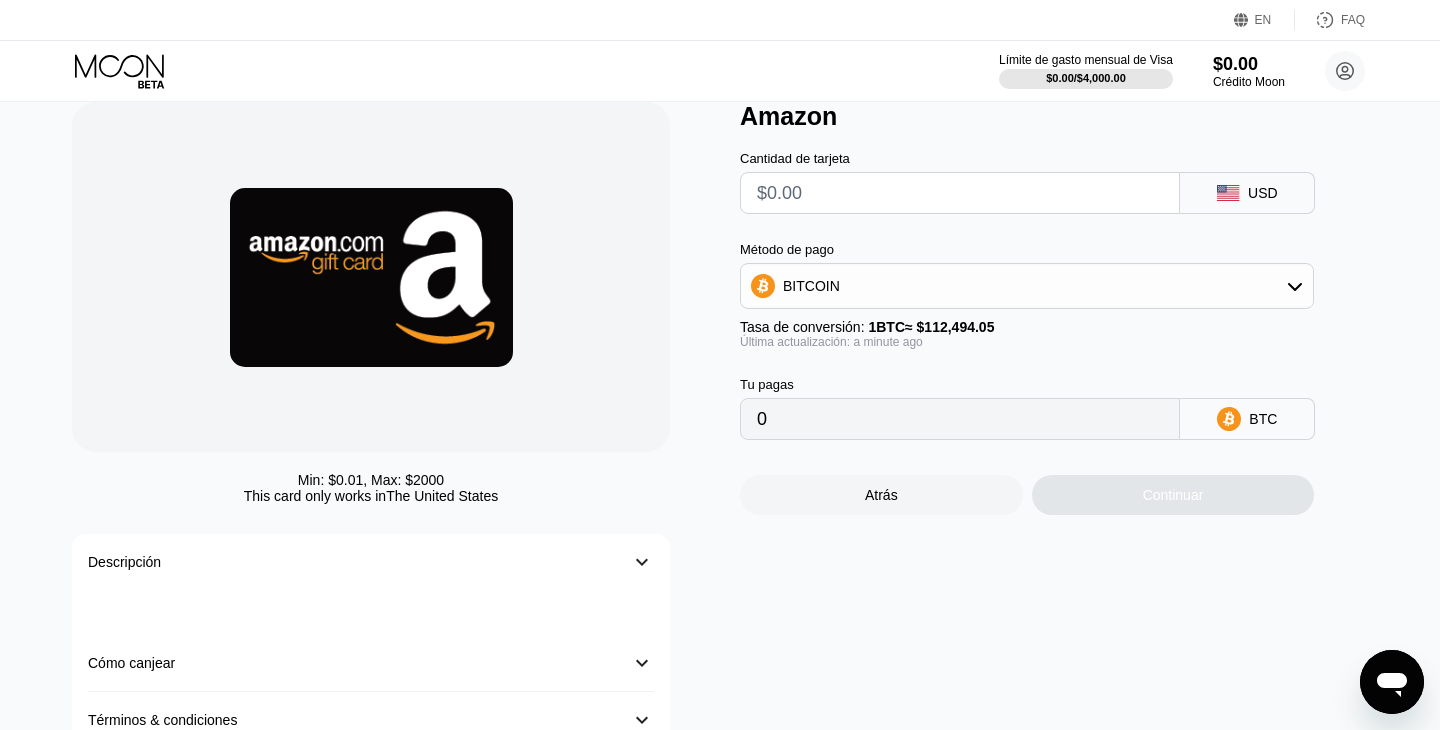 scroll, scrollTop: 0, scrollLeft: 0, axis: both 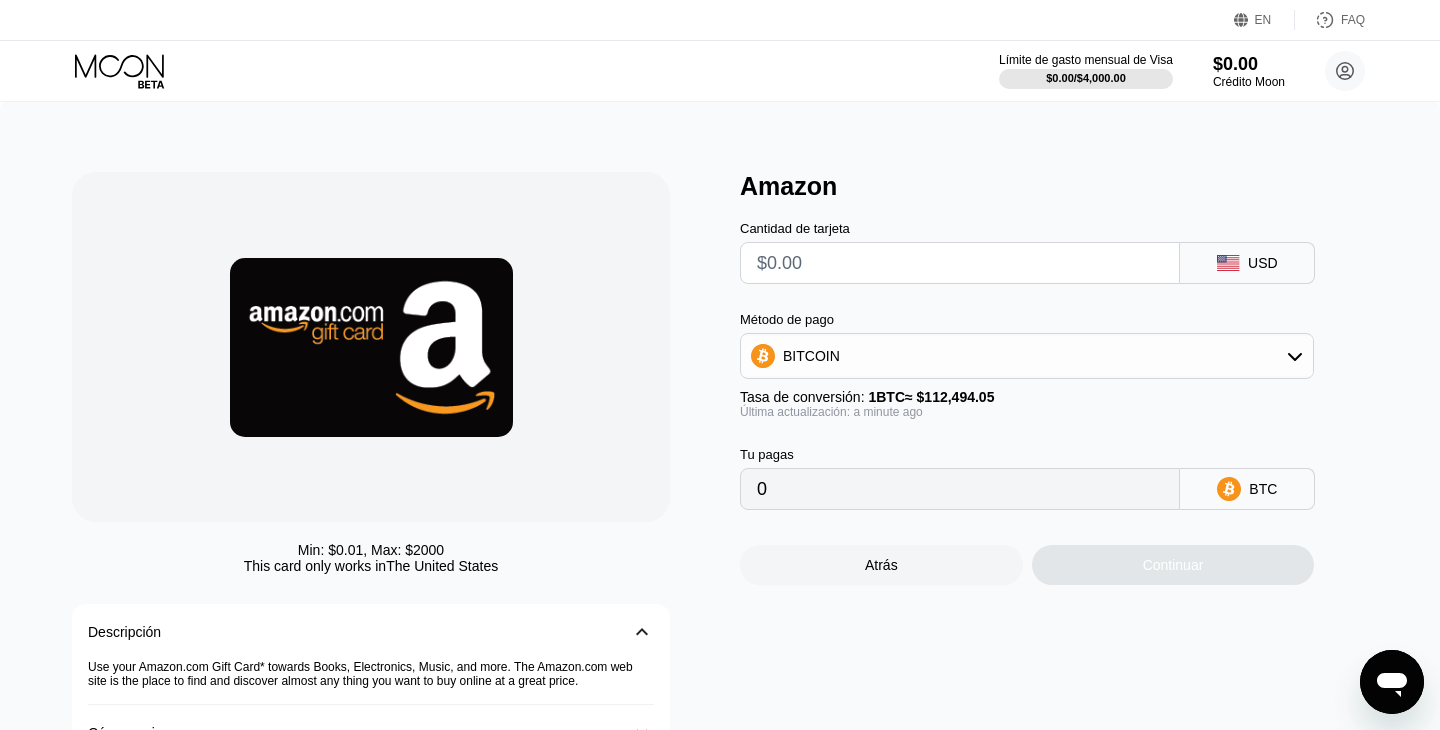 click at bounding box center (960, 263) 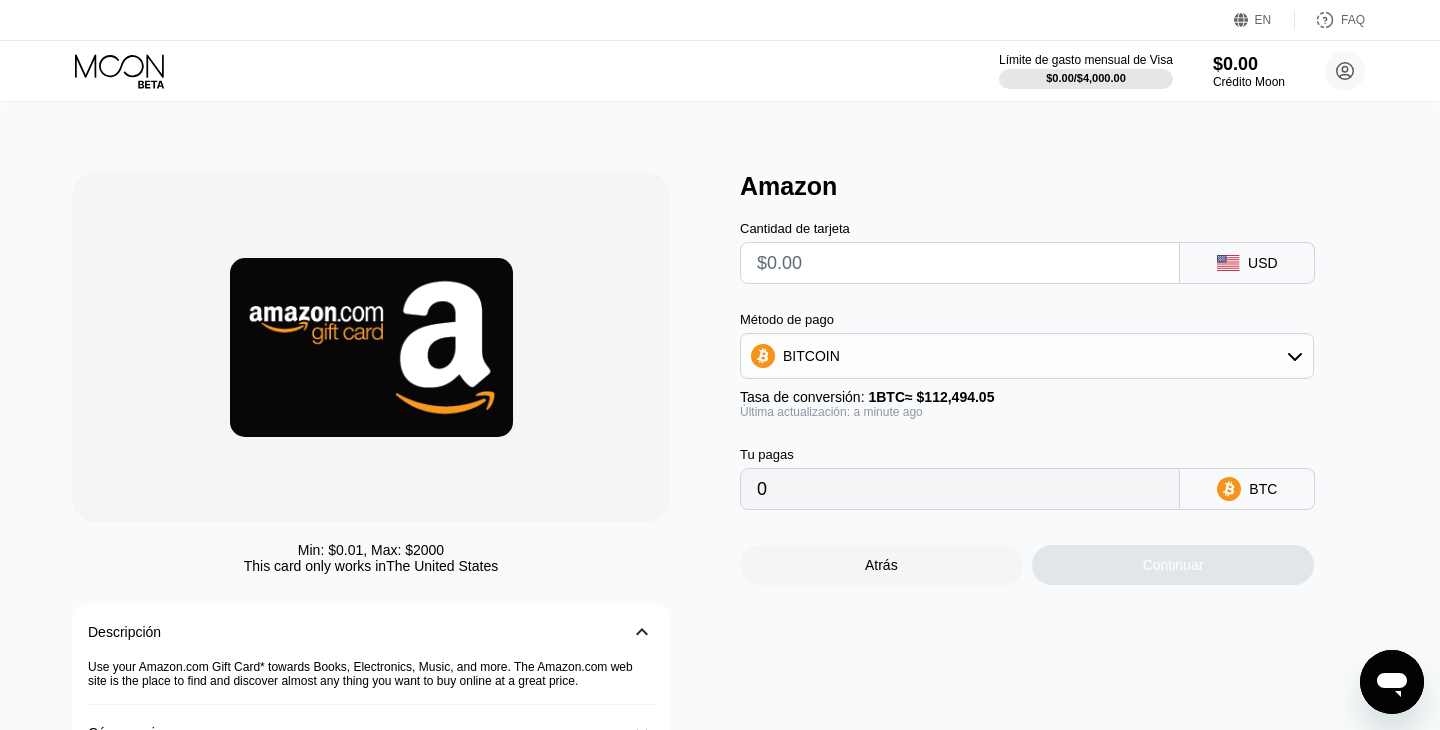 type on "$5" 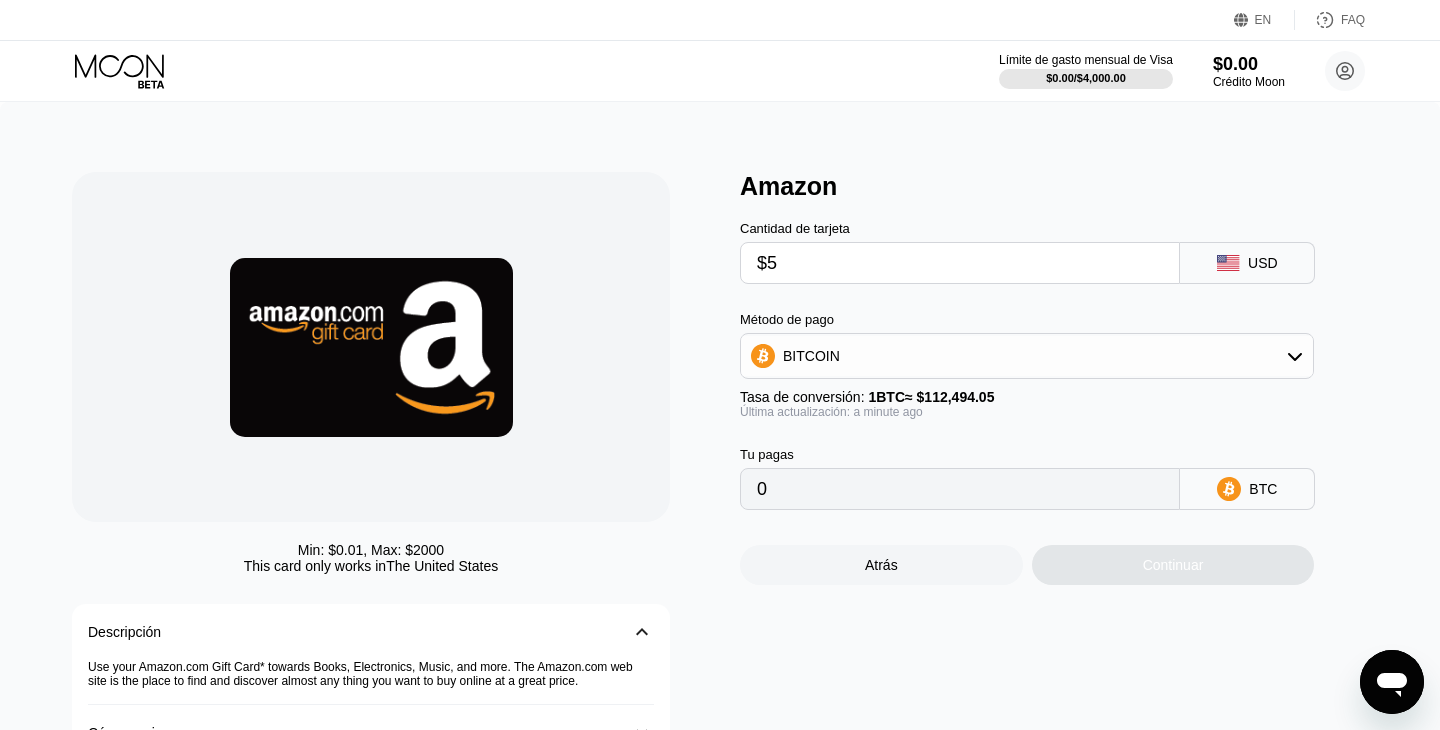 type on "0.00004445" 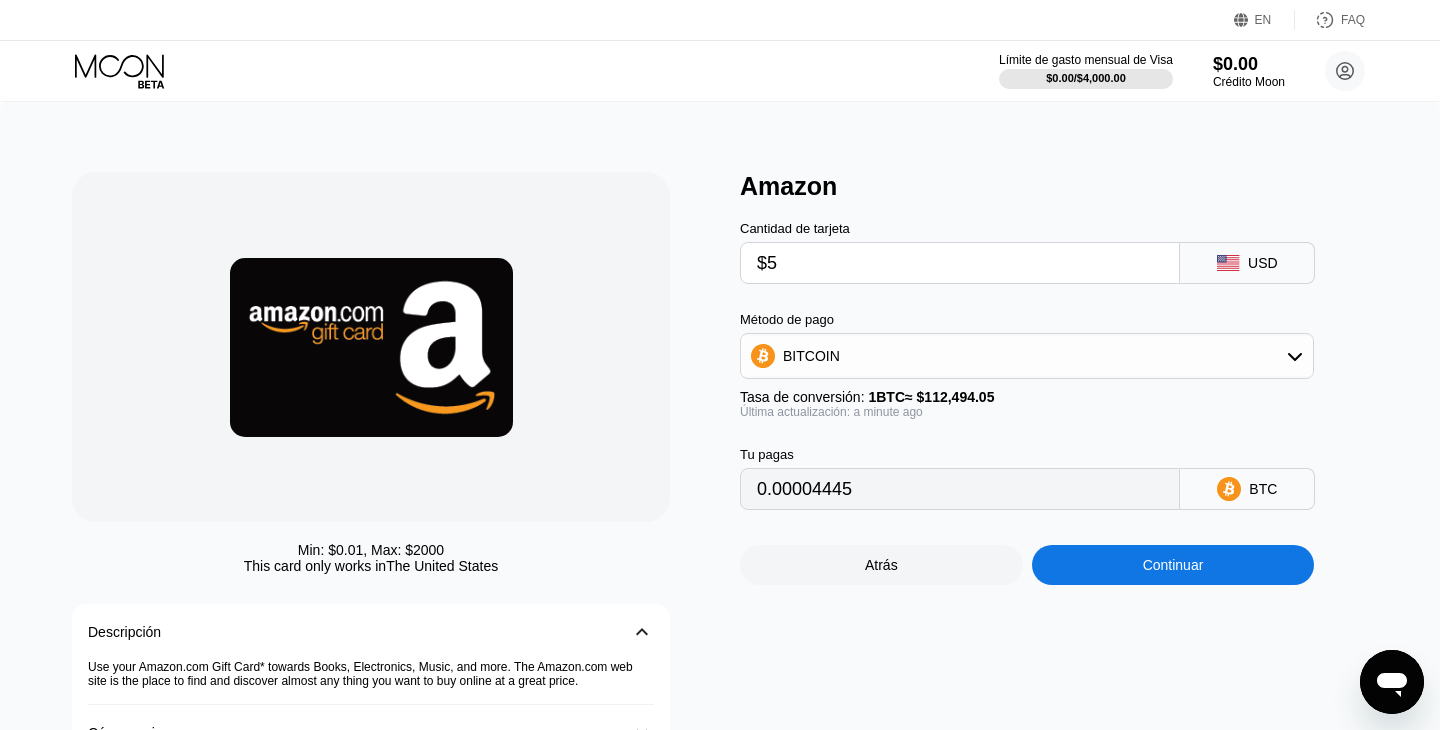 type on "$50" 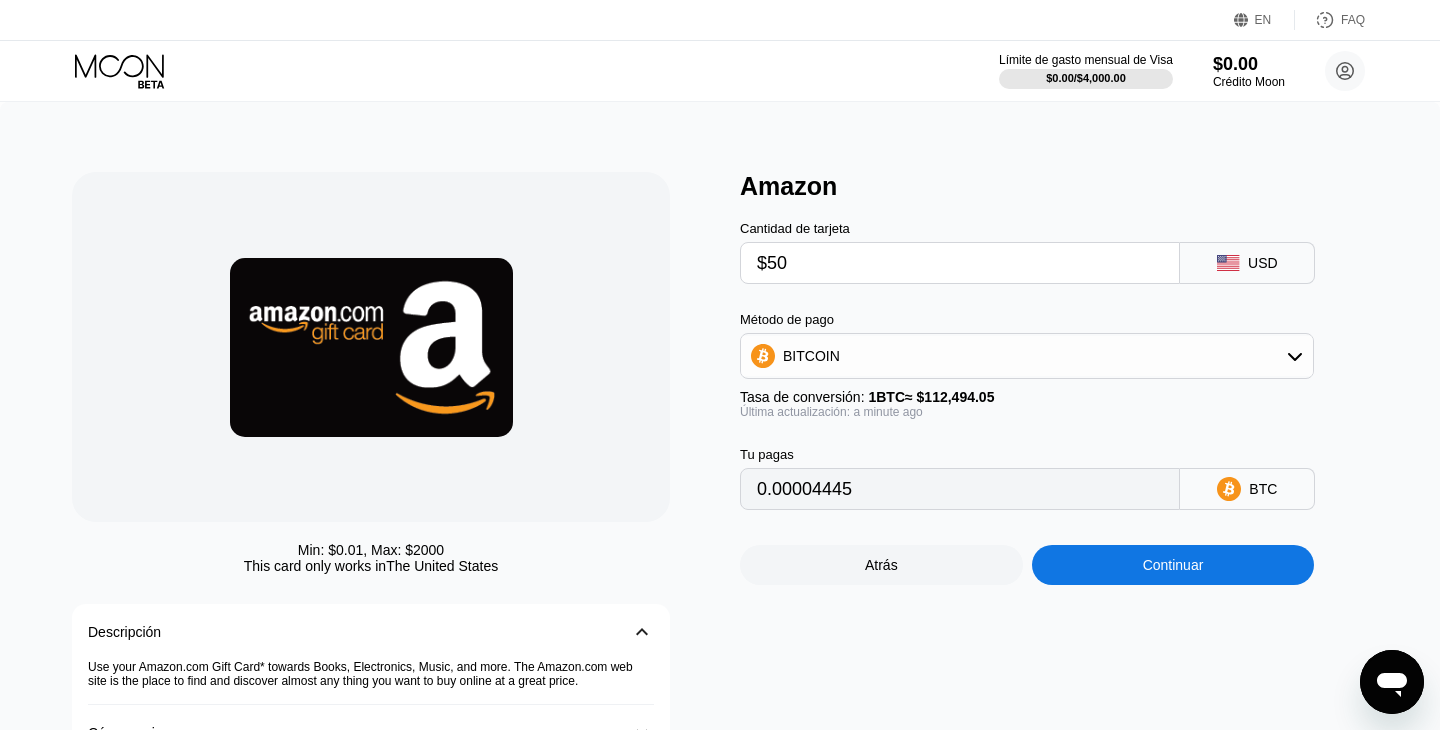 type on "0.00044447" 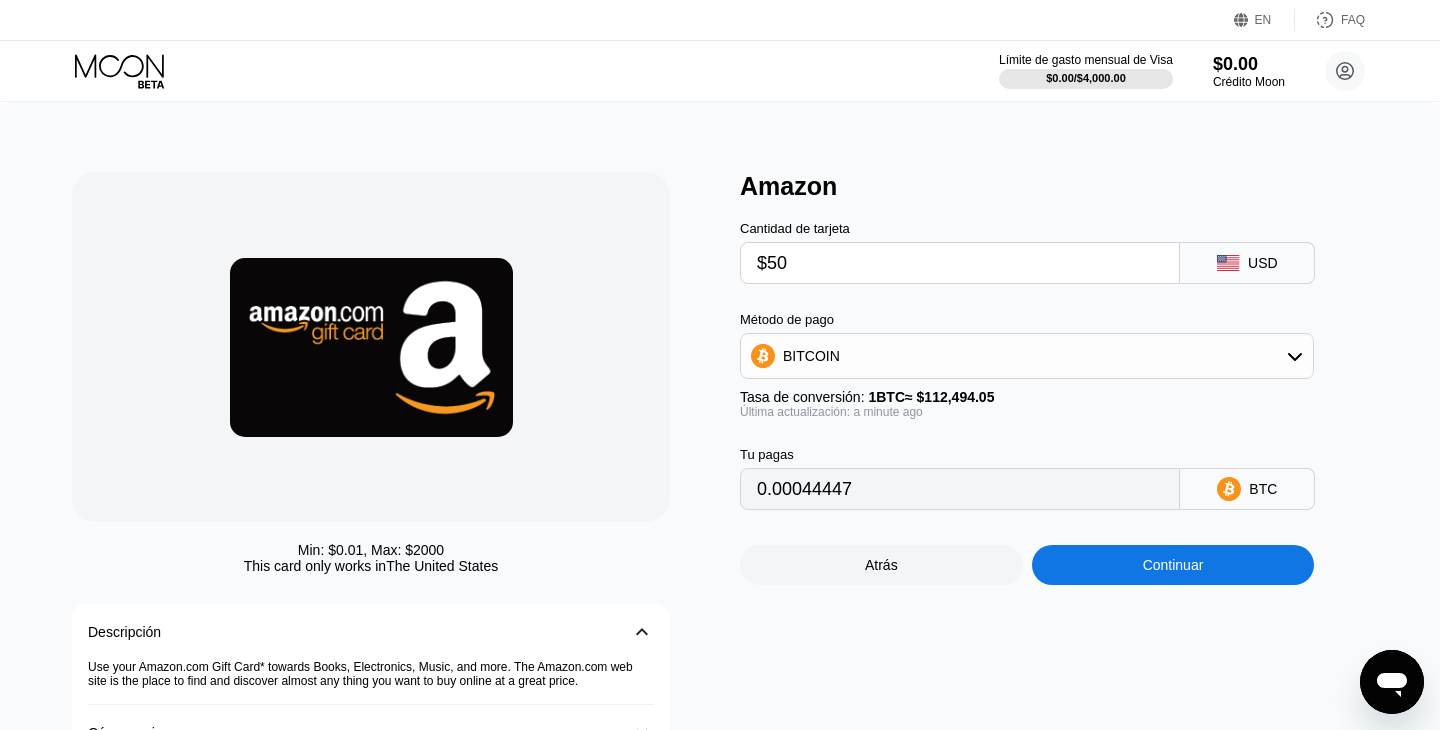 type on "$500" 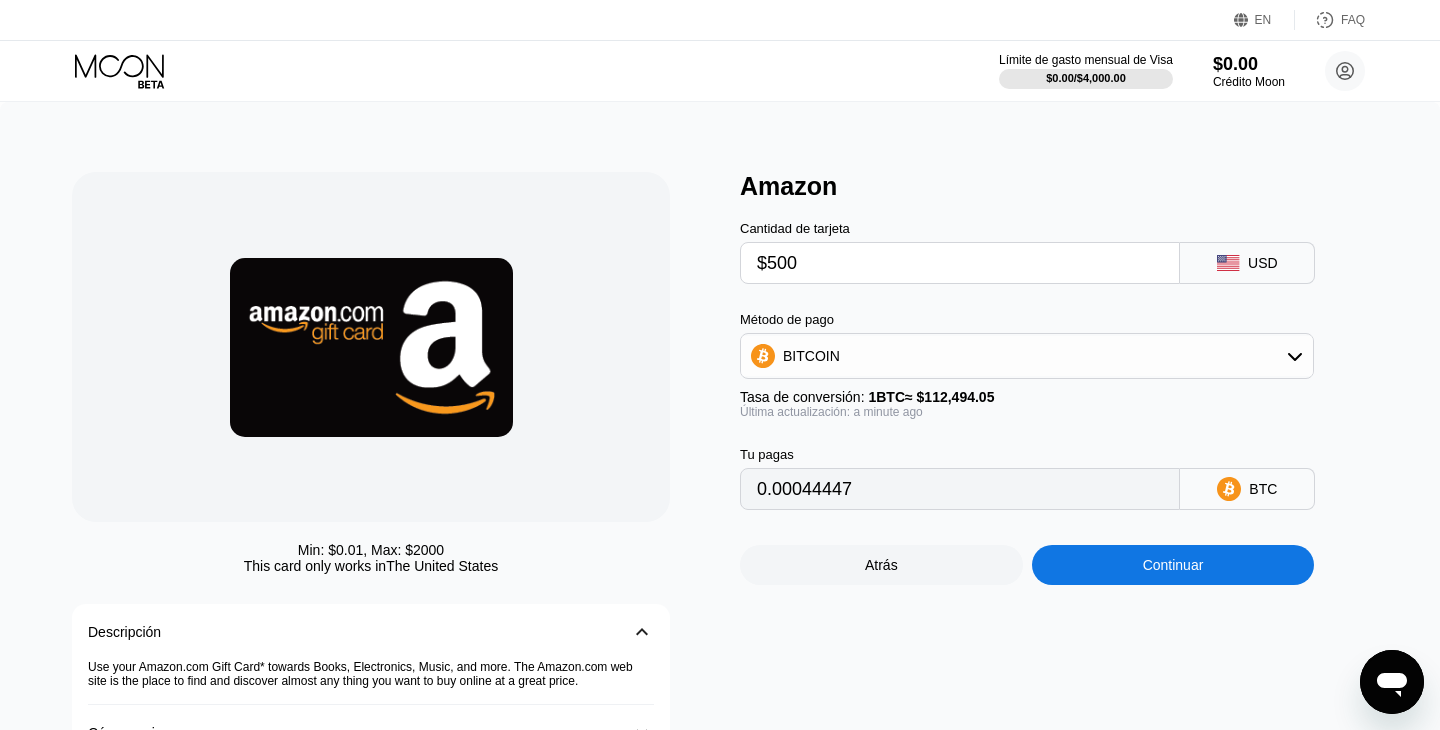 type on "0.00444468" 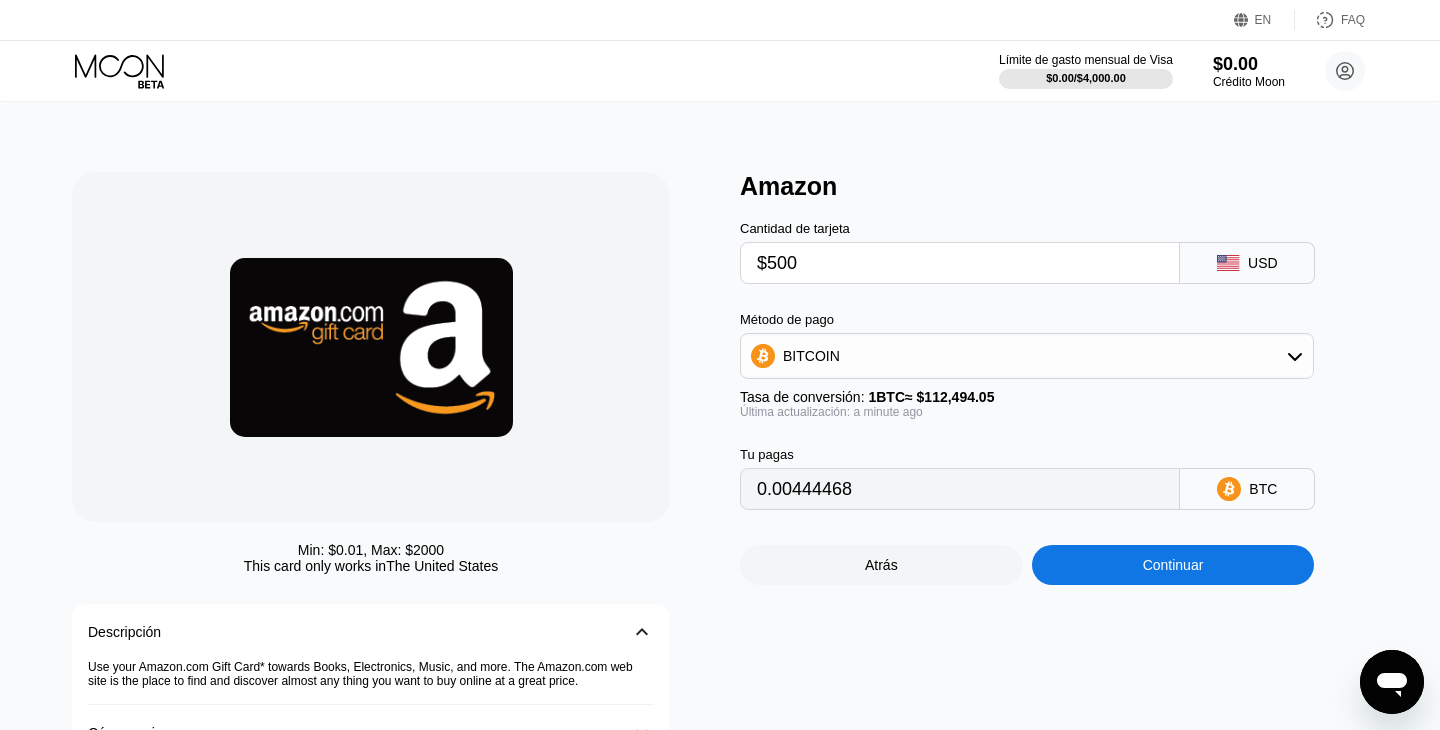type on "$5000" 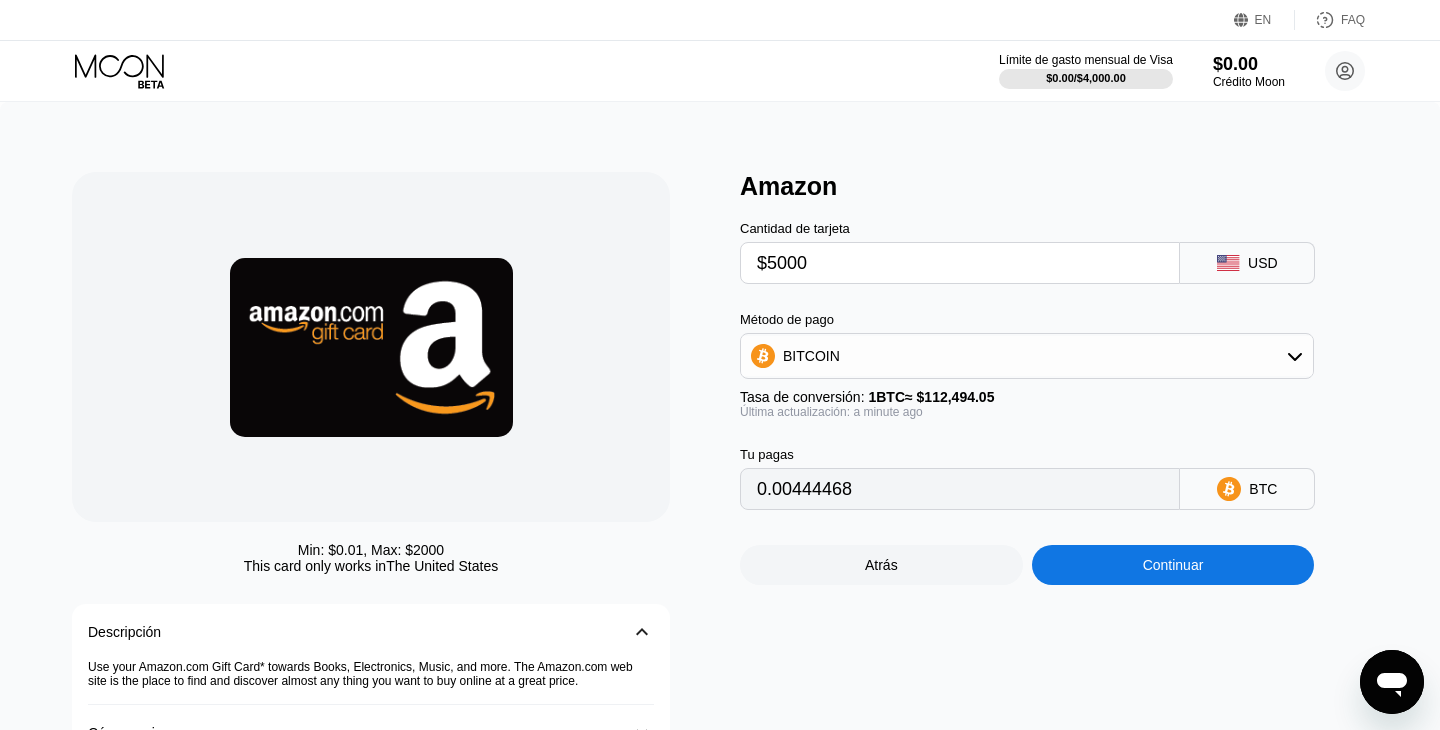 type on "0.04444680" 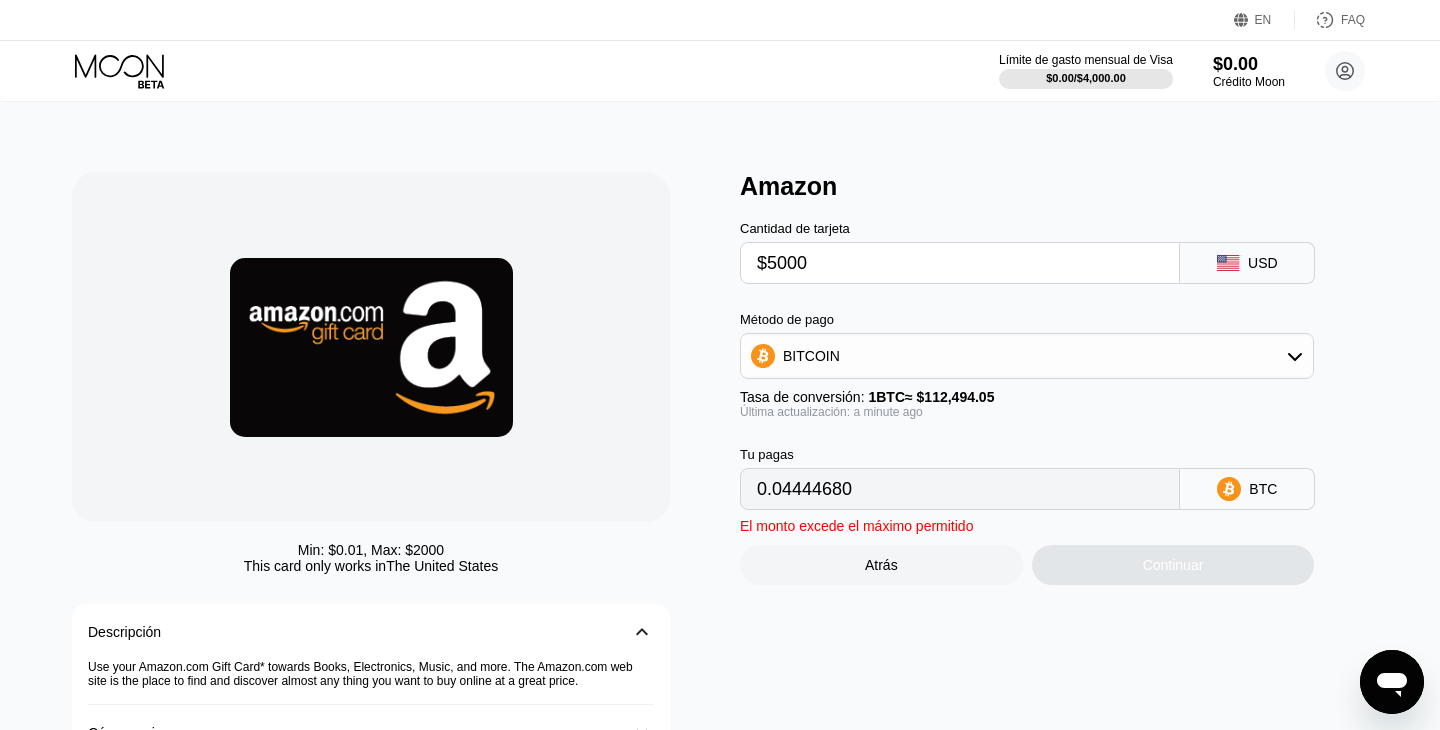 type on "$500" 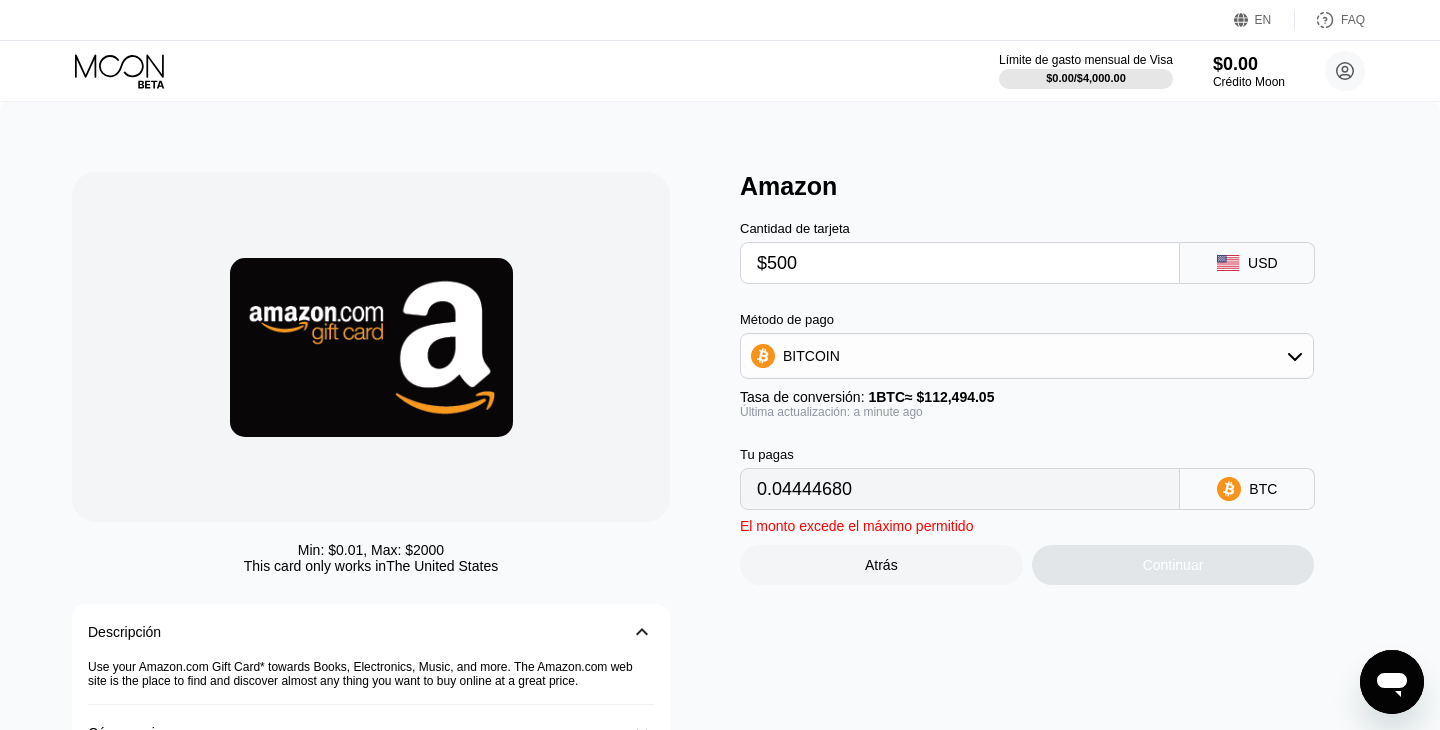 type on "0.00444468" 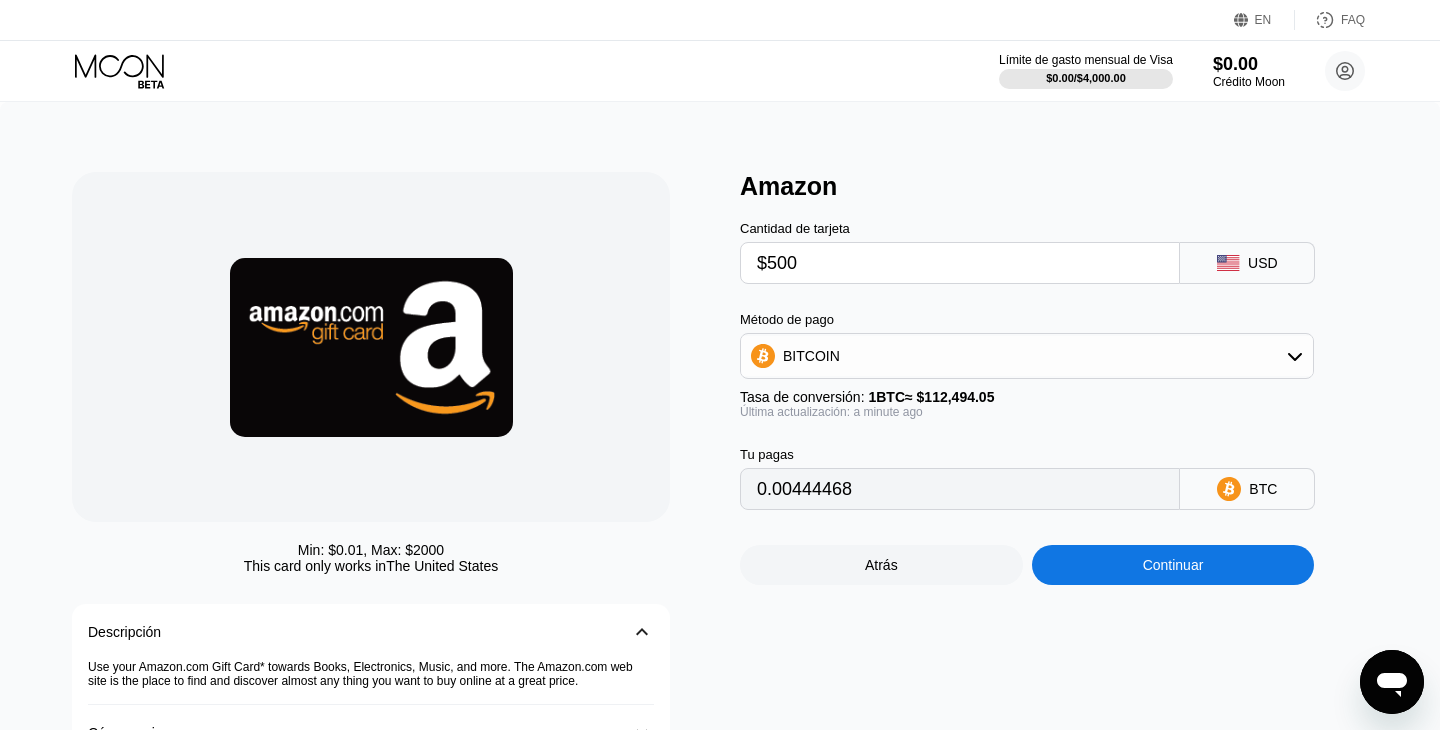 type on "$500" 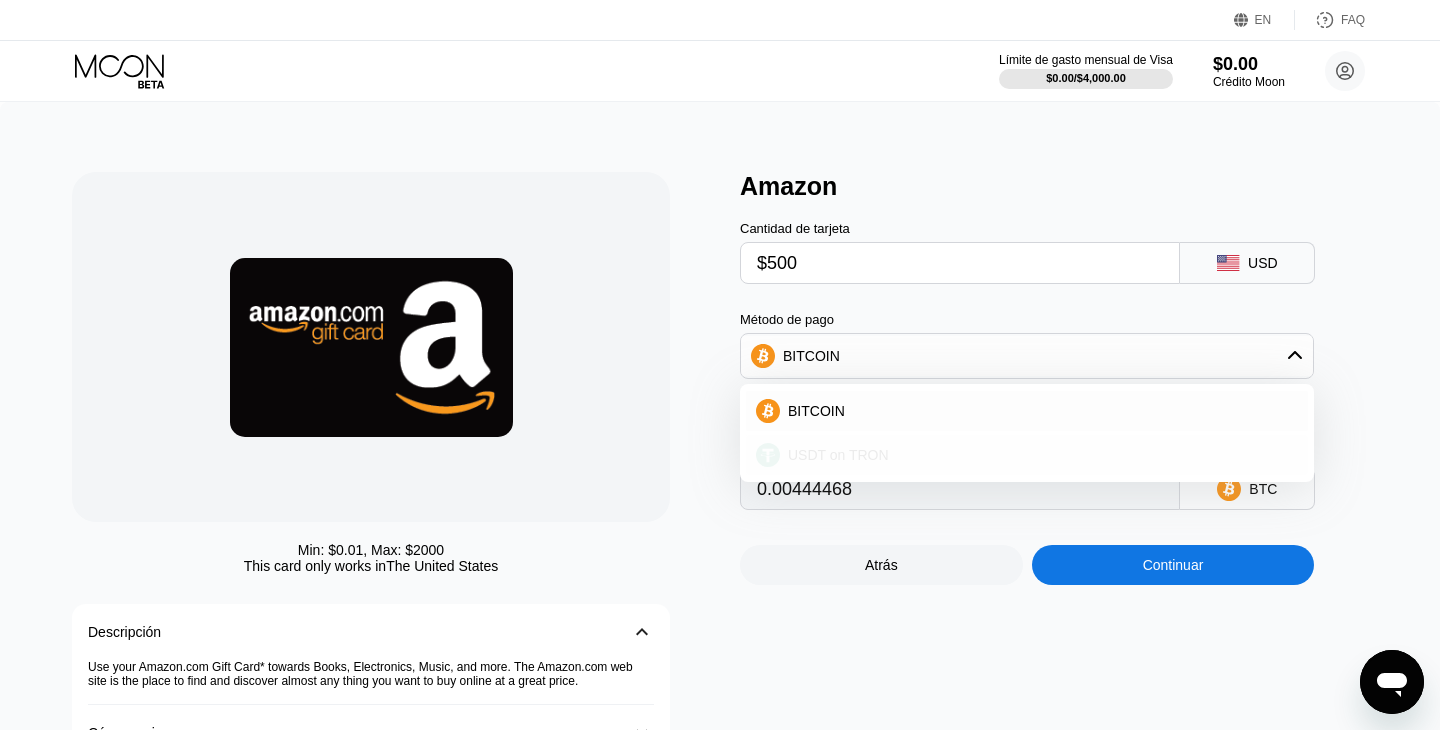 click on "USDT on TRON" at bounding box center [838, 455] 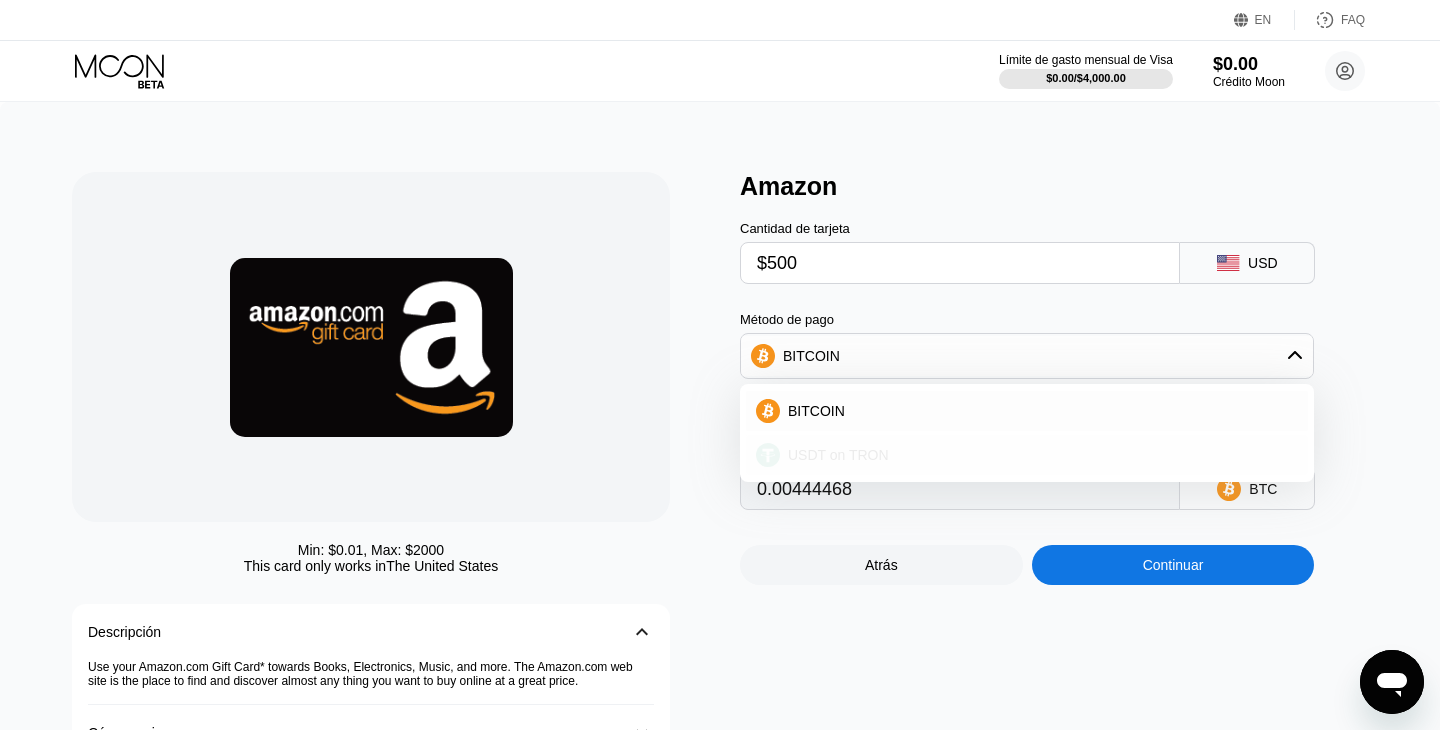 type on "505.05" 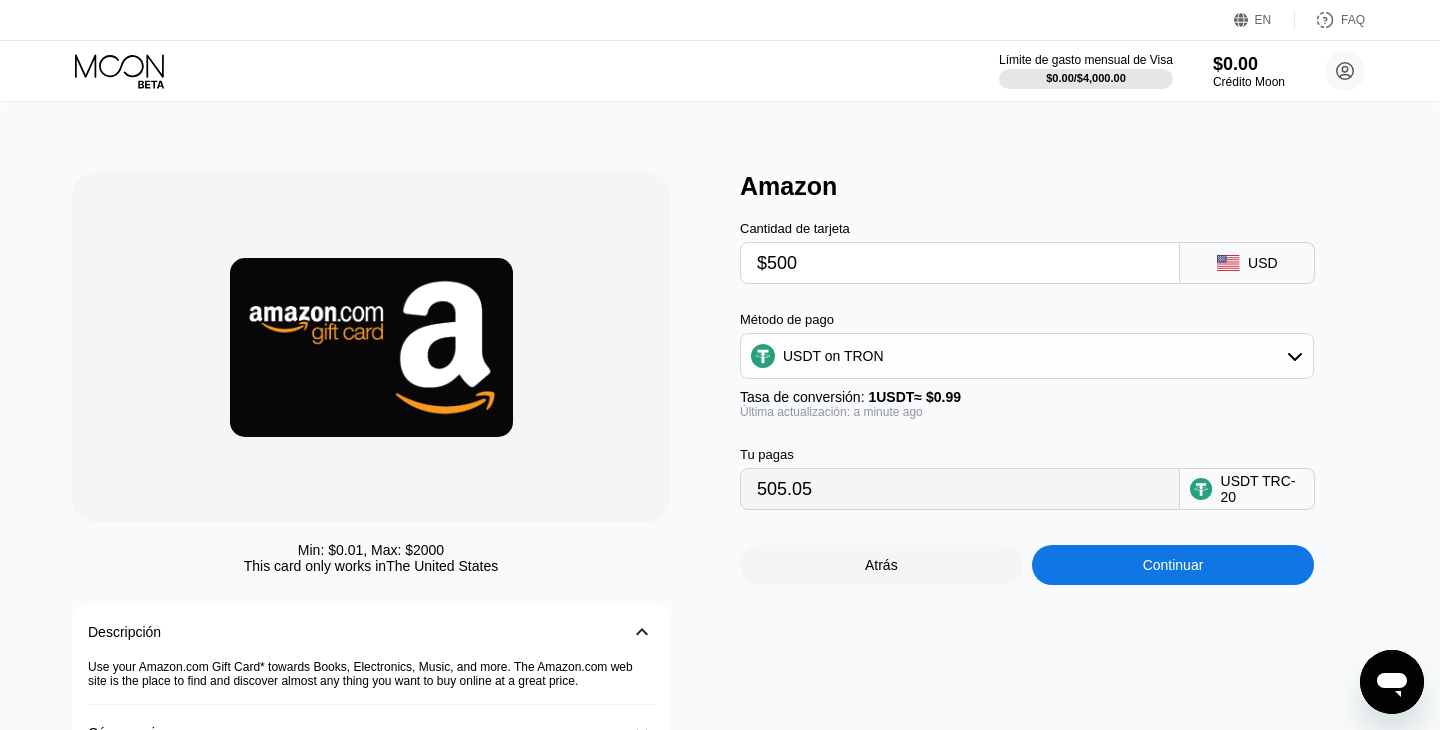 click on "Min: $ 0.01 , Max: $ 2000 This card only works in  [COUNTRY] Descripción 󰅀 Use your Amazon.com Gift Card* towards Books, Electronics, Music, and more. The Amazon.com web site is the place to find and discover almost any thing you buy online at a great price.
Cómo canjear 󰅀 Términos & condiciones 󰅀" at bounding box center [396, 495] 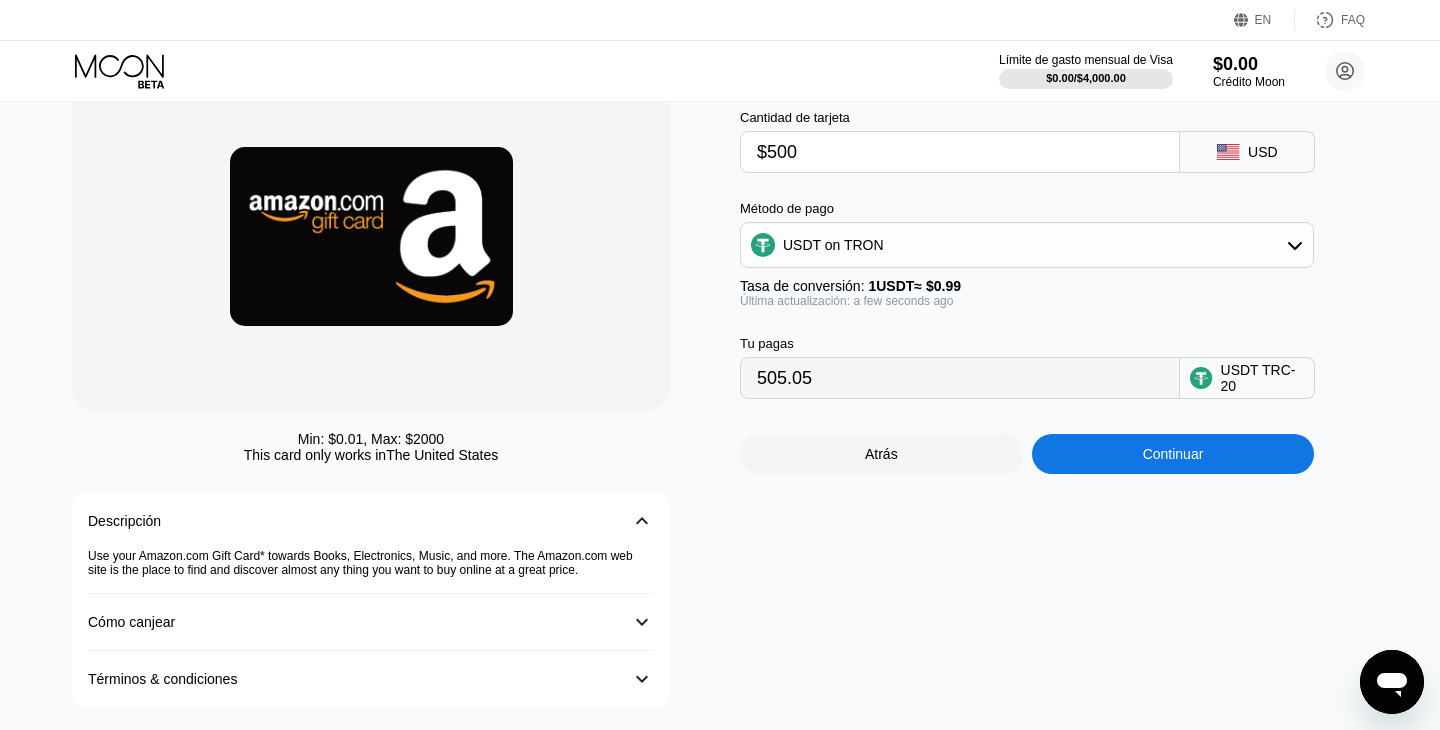 scroll, scrollTop: 116, scrollLeft: 0, axis: vertical 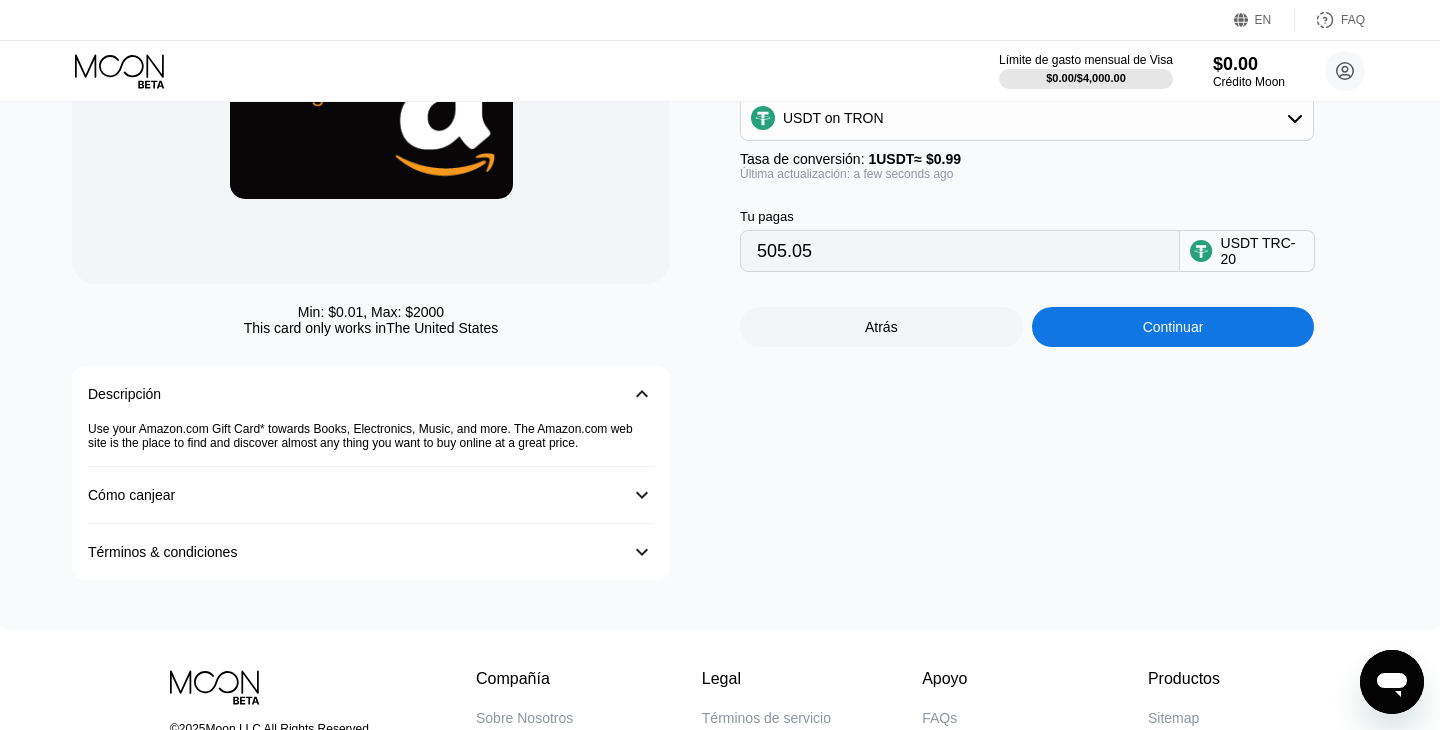 click on "Cómo canjear 󰅀" at bounding box center [371, 495] 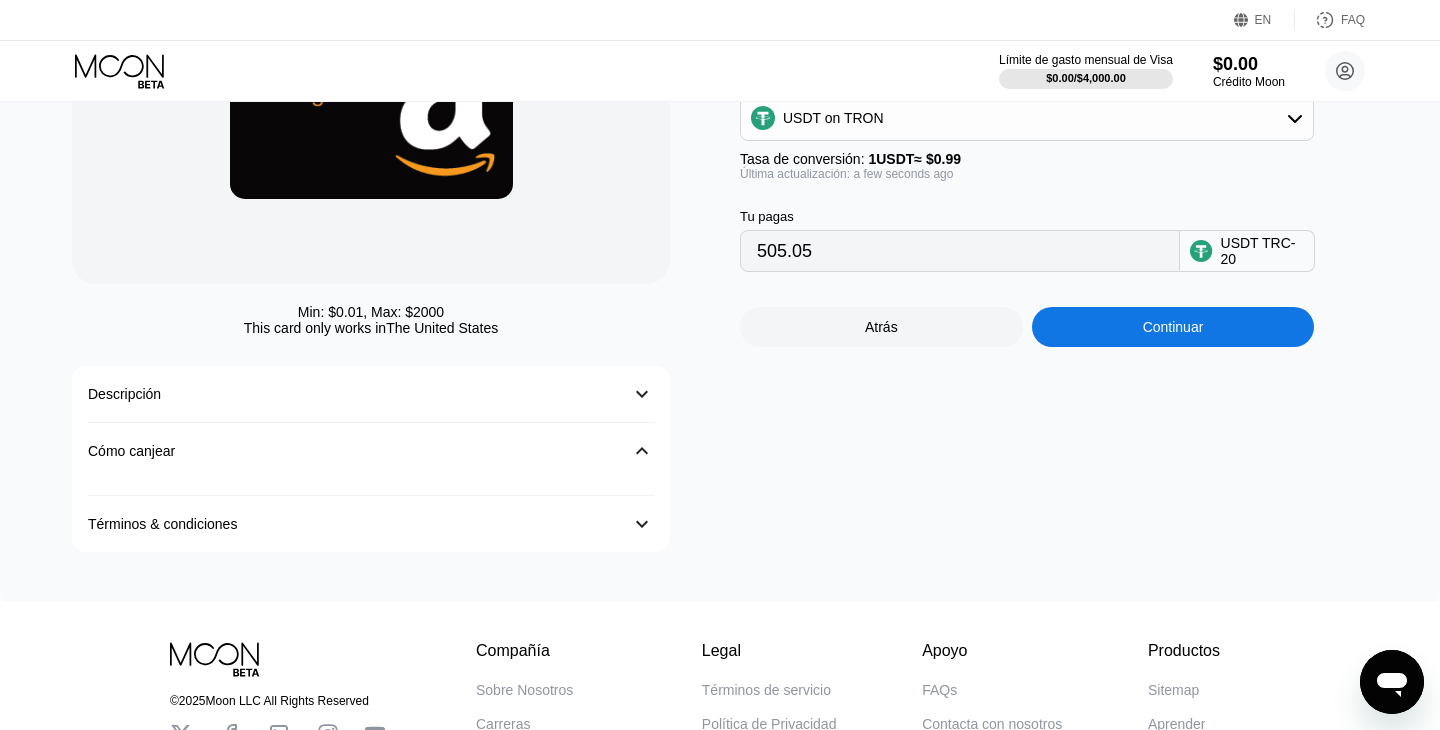 click on "󰅀" at bounding box center [642, 451] 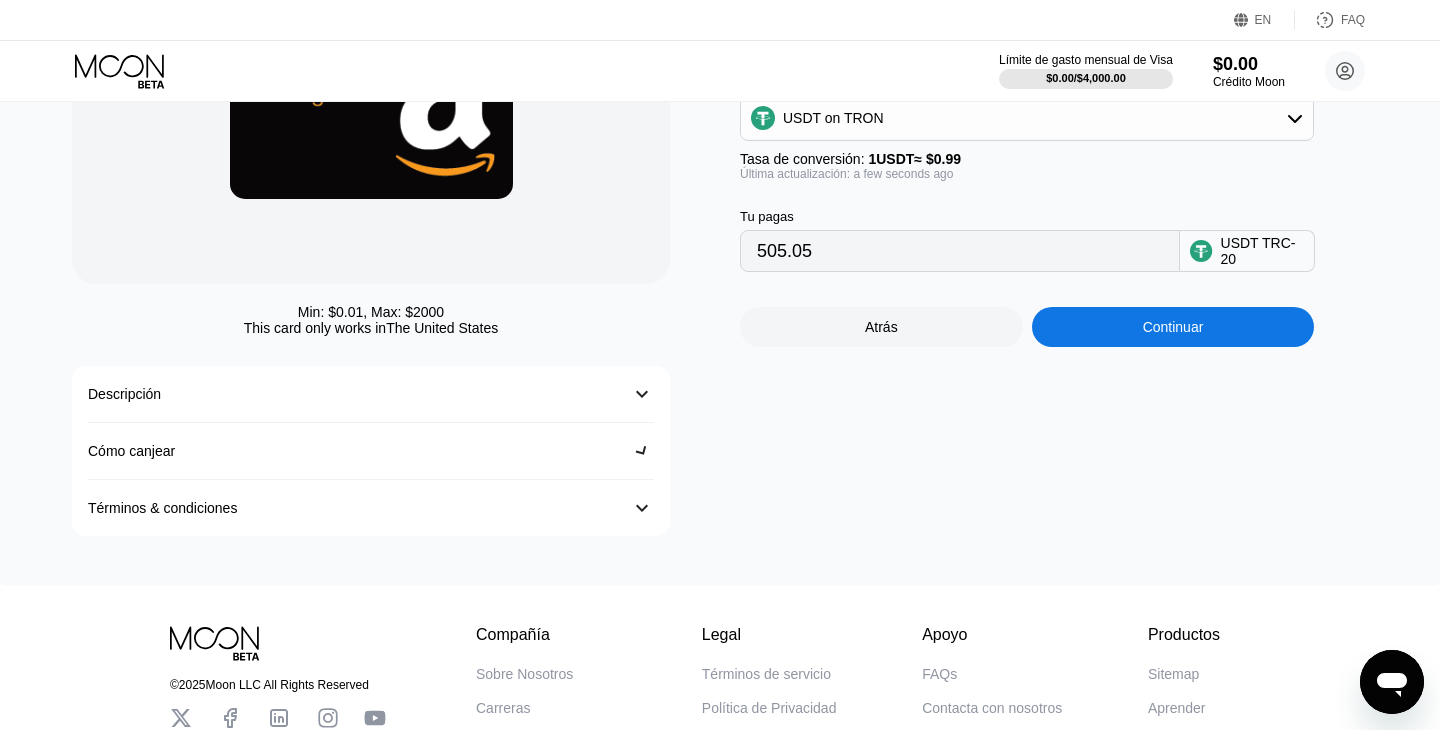 click on "󰅀" at bounding box center (642, 451) 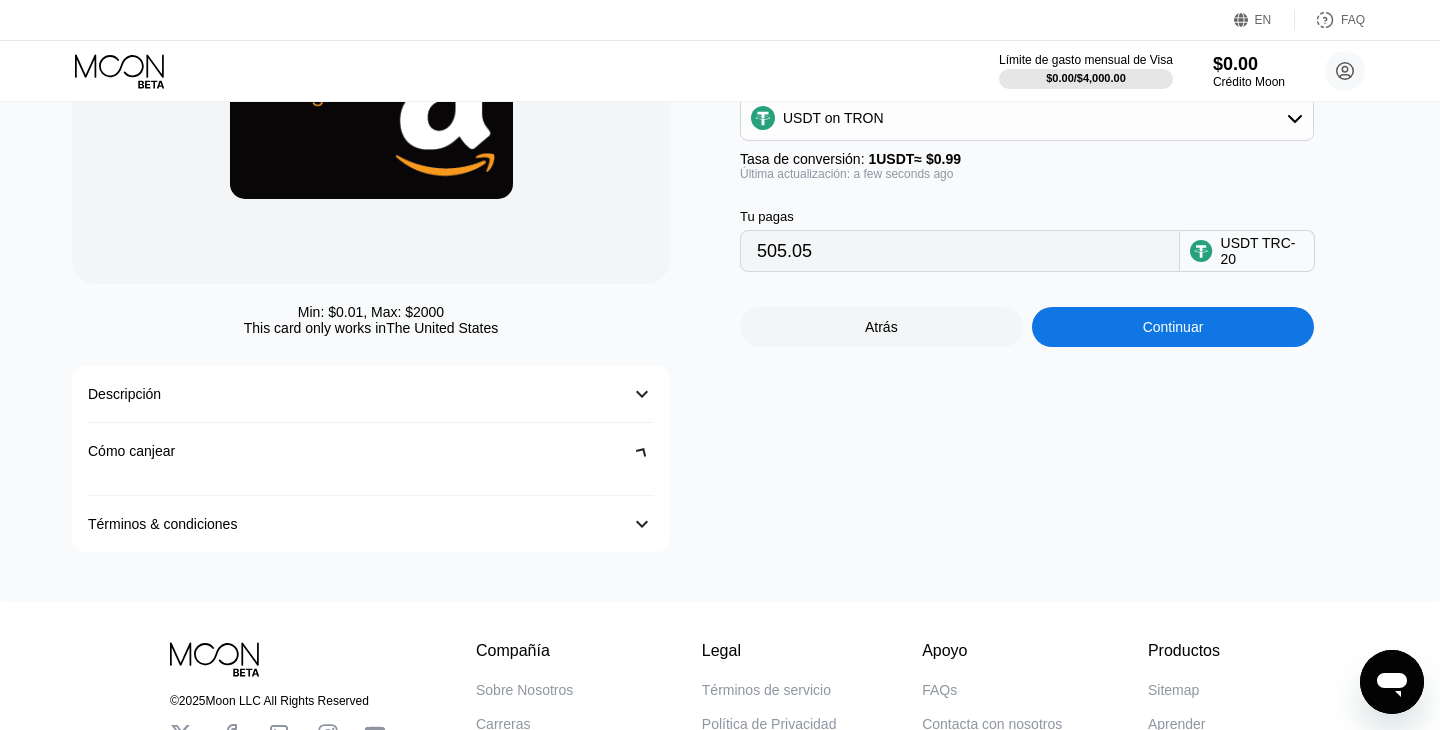 click on "󰅀" at bounding box center [641, 450] 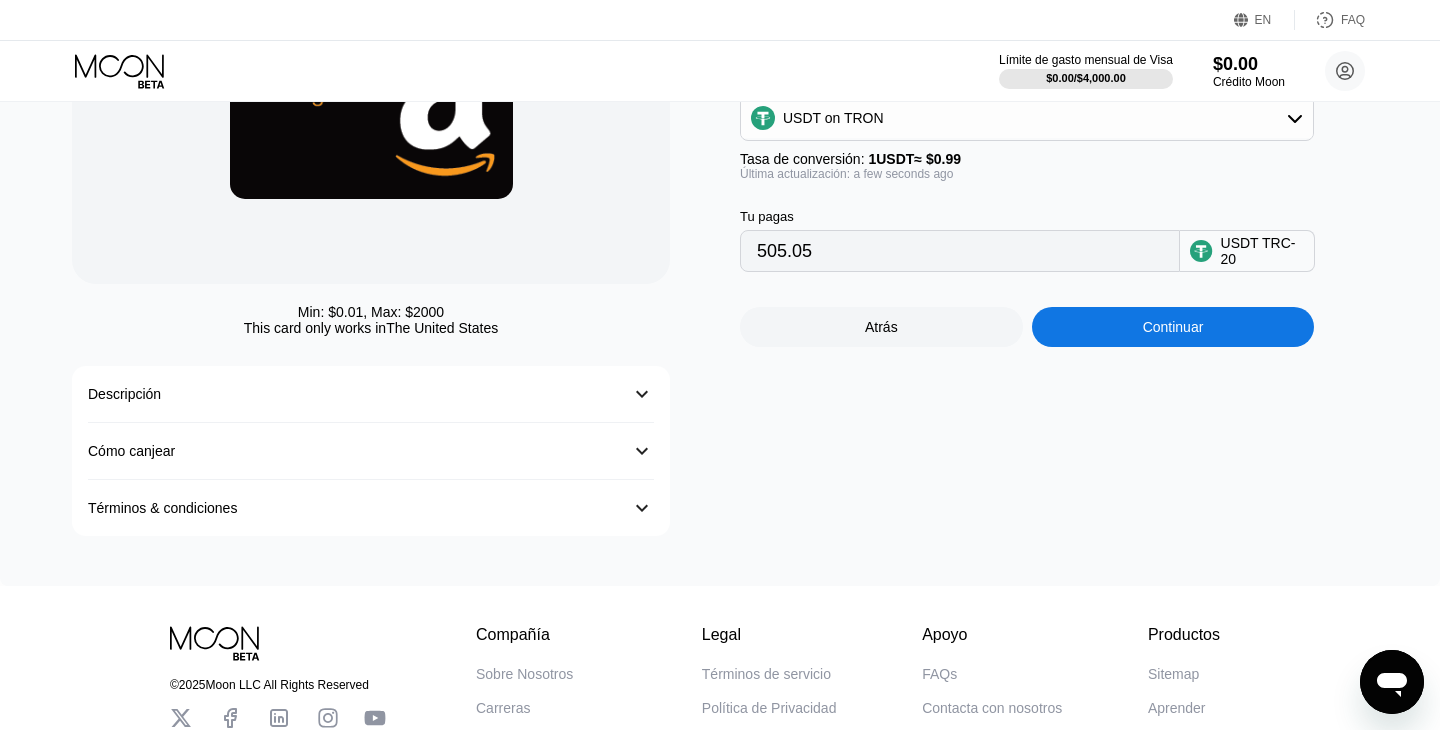 click on "Descripción 󰅀" at bounding box center (371, 394) 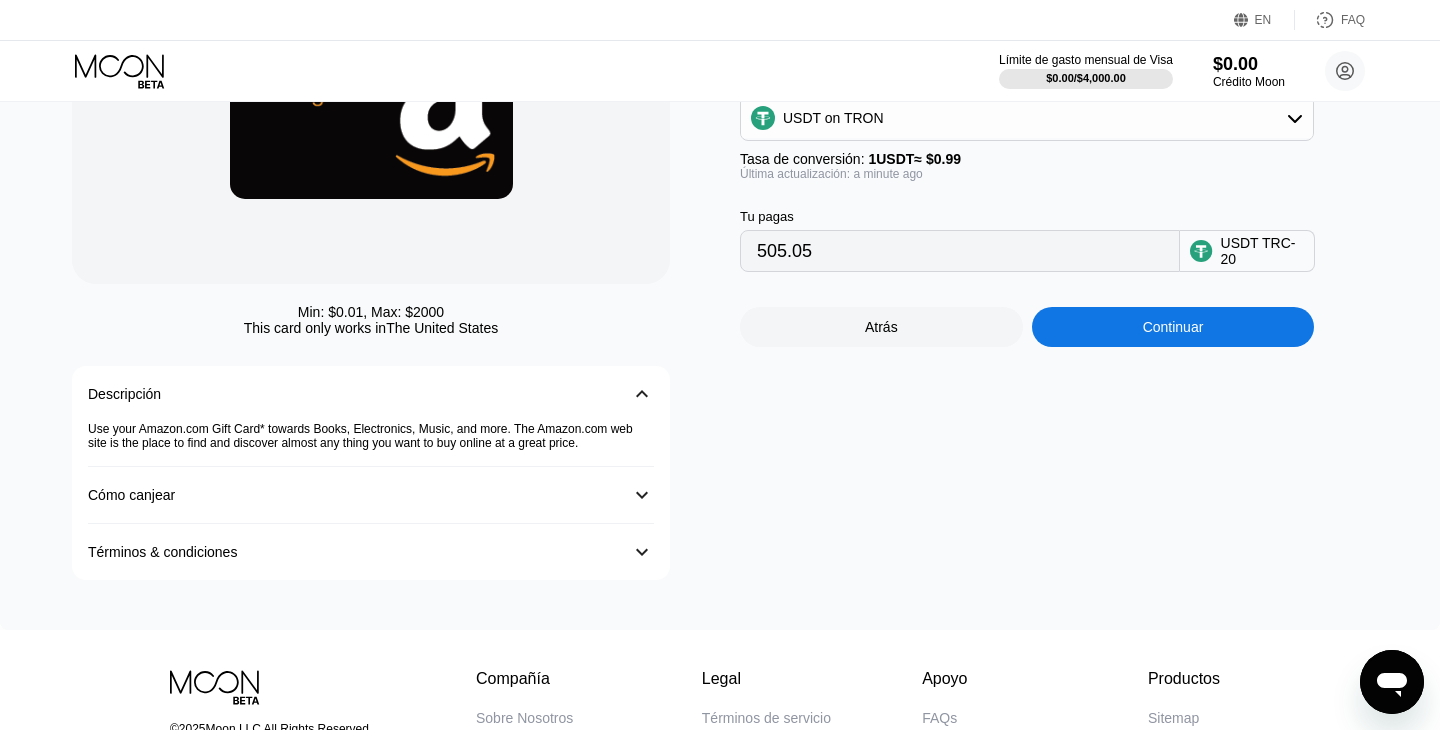 scroll, scrollTop: 0, scrollLeft: 0, axis: both 